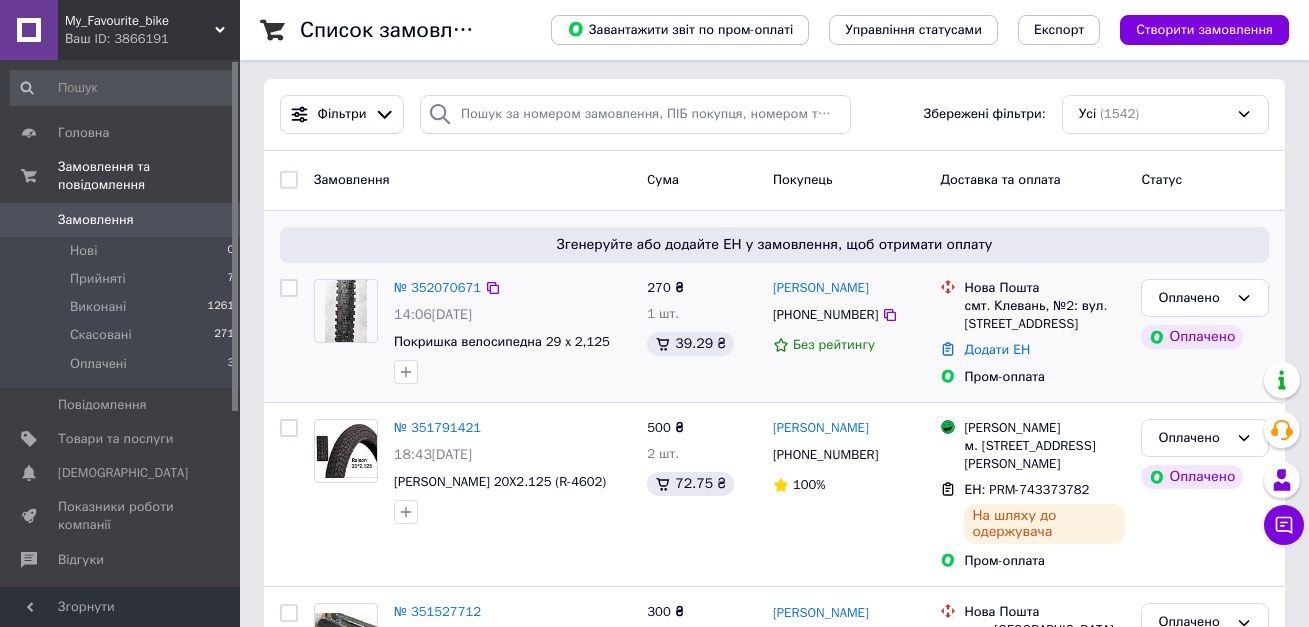 scroll, scrollTop: 0, scrollLeft: 0, axis: both 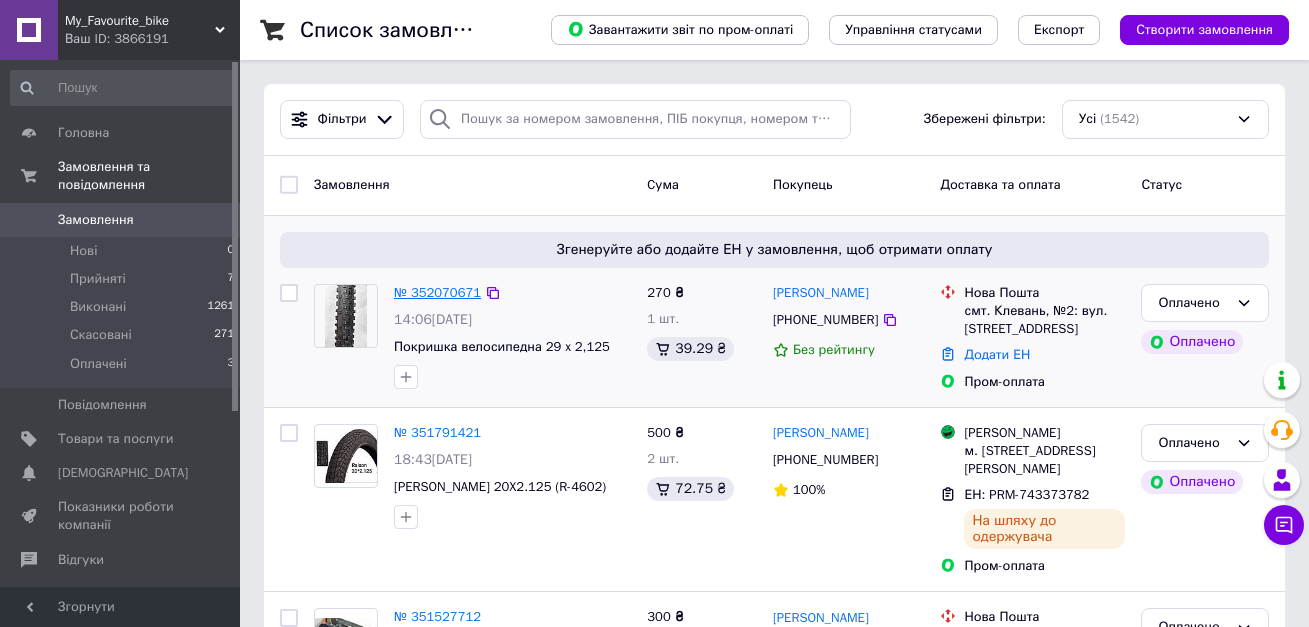 click on "№ 352070671" at bounding box center (437, 292) 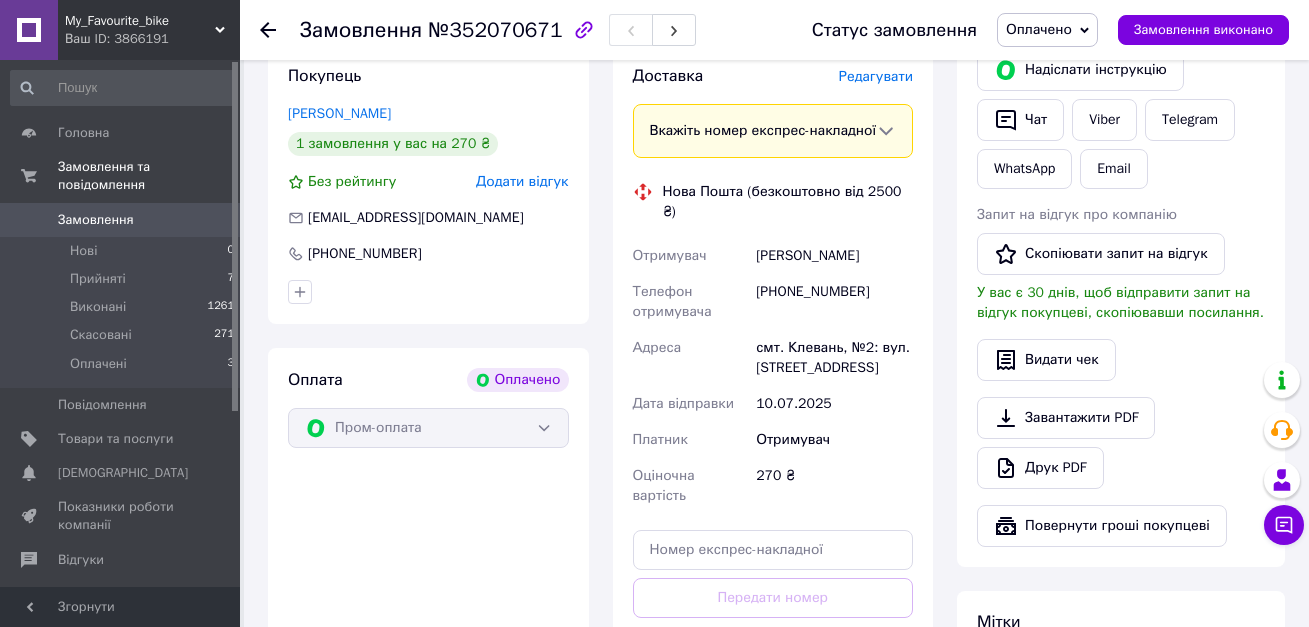 scroll, scrollTop: 892, scrollLeft: 0, axis: vertical 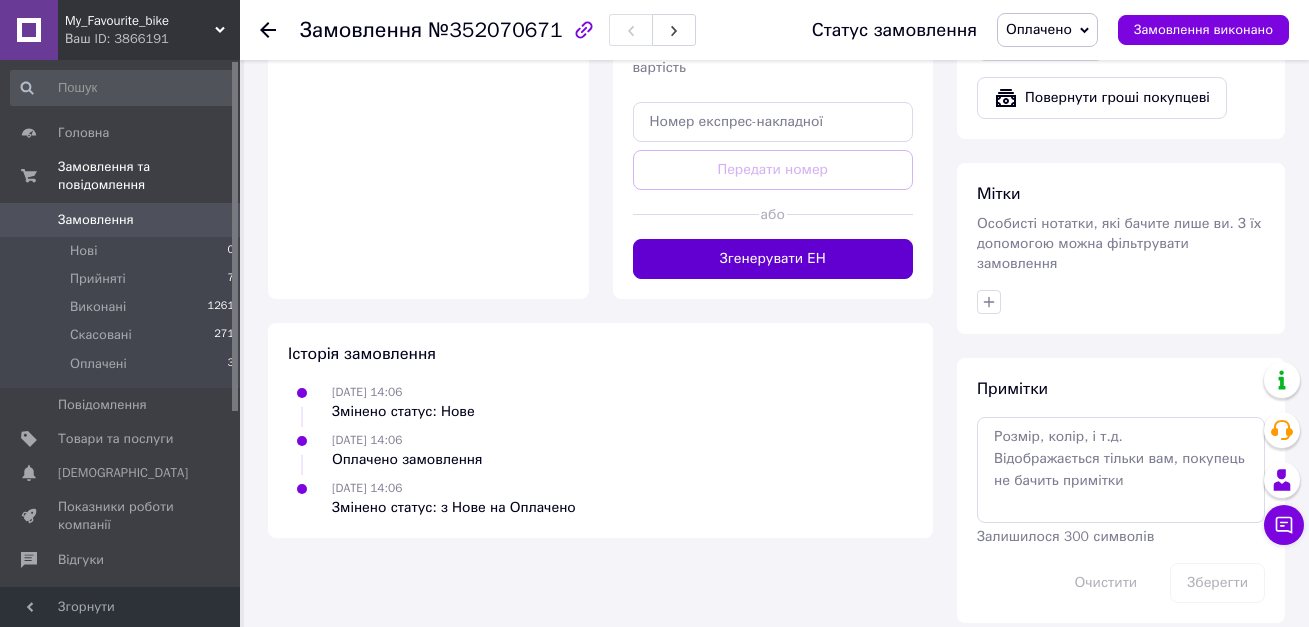 click on "Згенерувати ЕН" at bounding box center [773, 259] 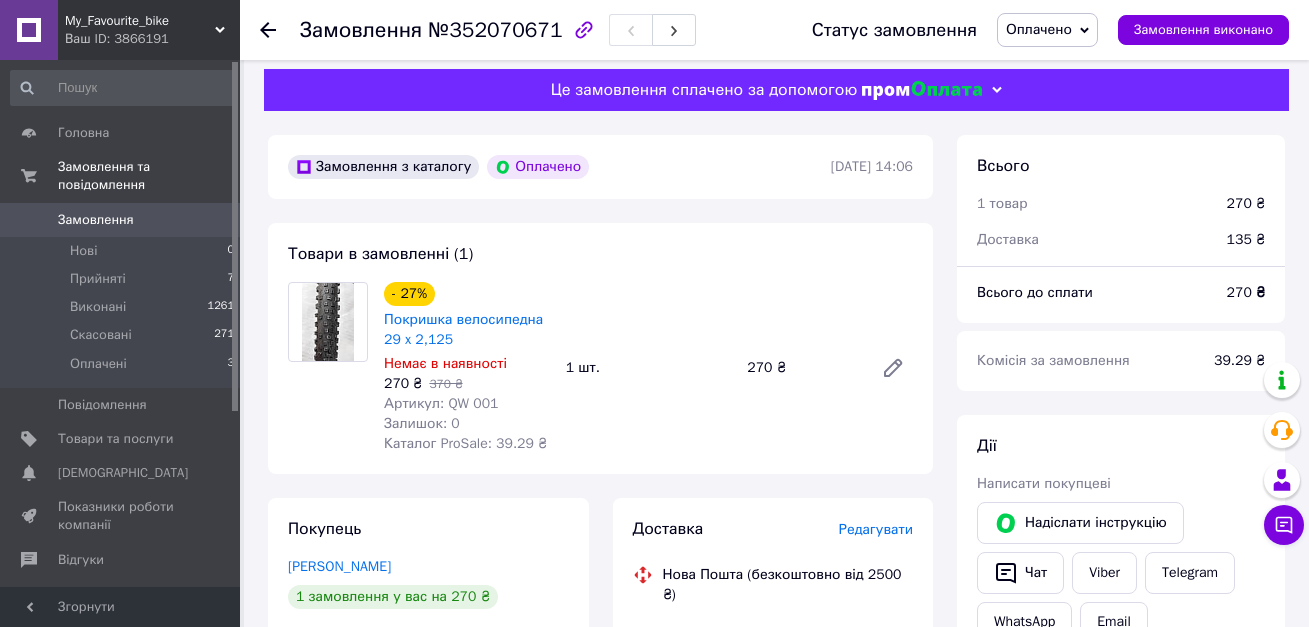 scroll, scrollTop: 0, scrollLeft: 0, axis: both 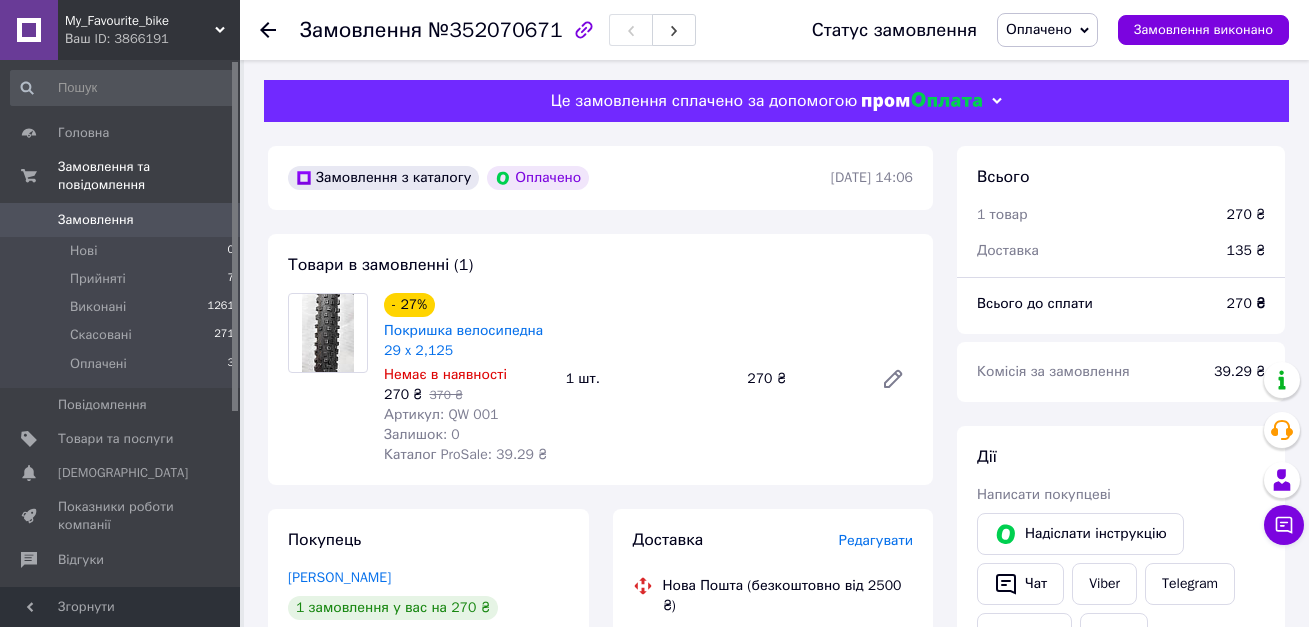 click on "My_Favourite_bike Ваш ID: 3866191" at bounding box center (149, 30) 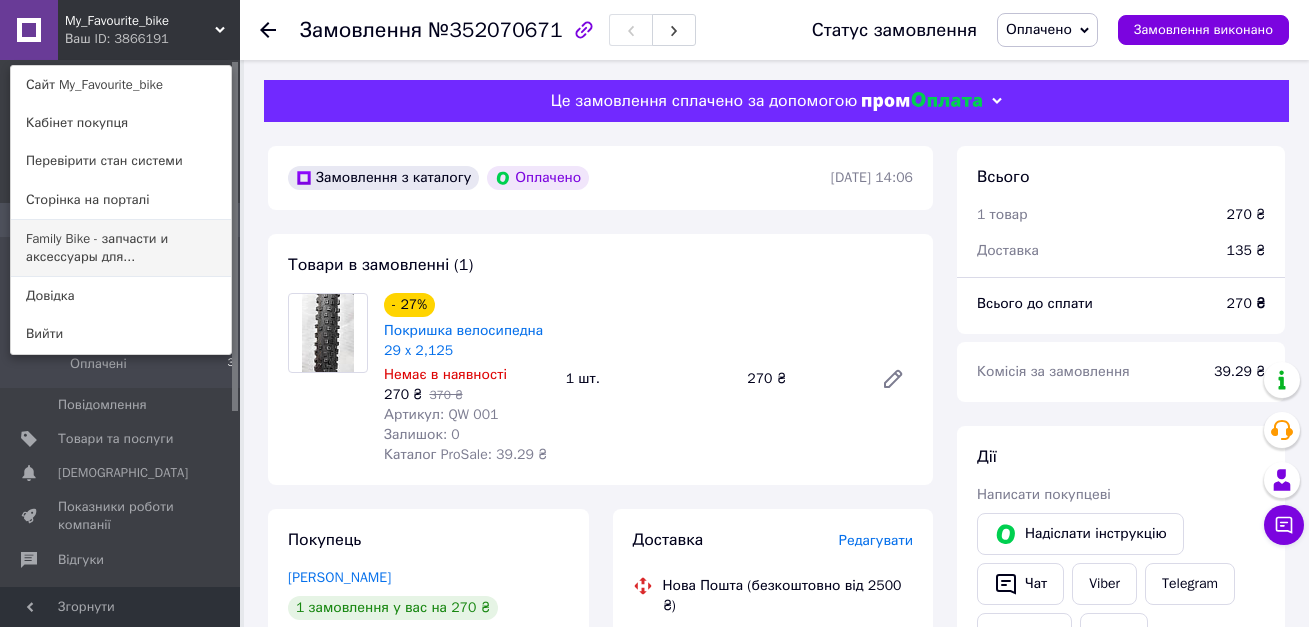 click on "Family Bike -  запчасти и аксессуары для..." at bounding box center [121, 248] 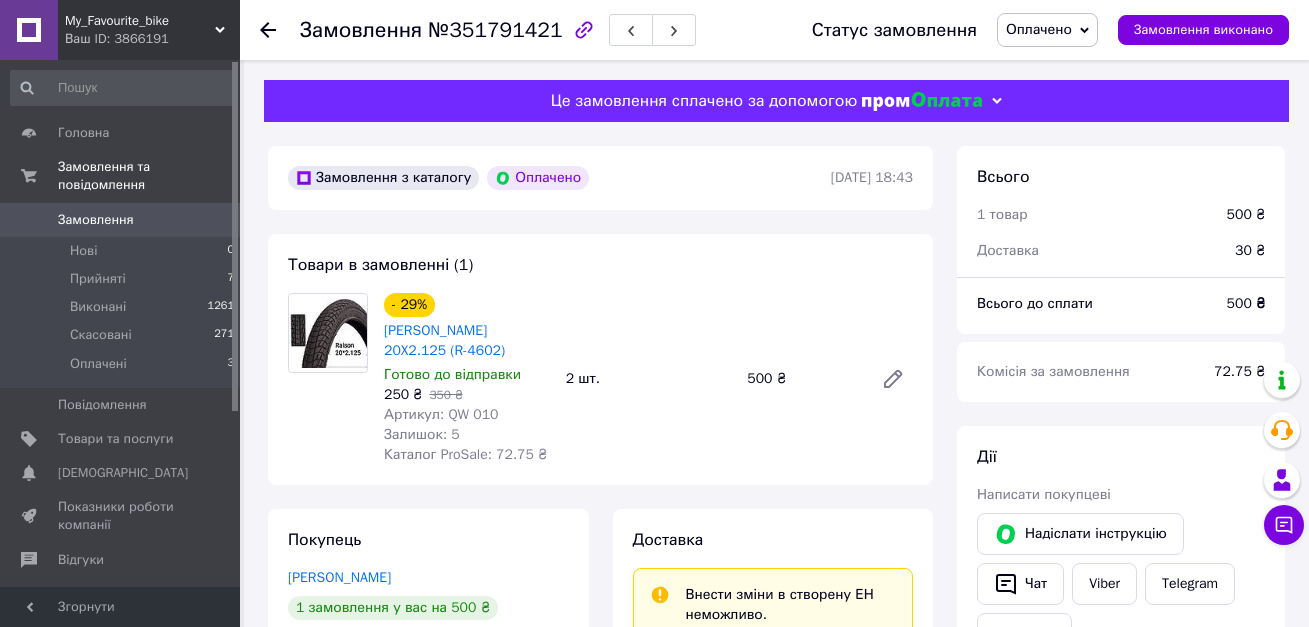 scroll, scrollTop: 371, scrollLeft: 0, axis: vertical 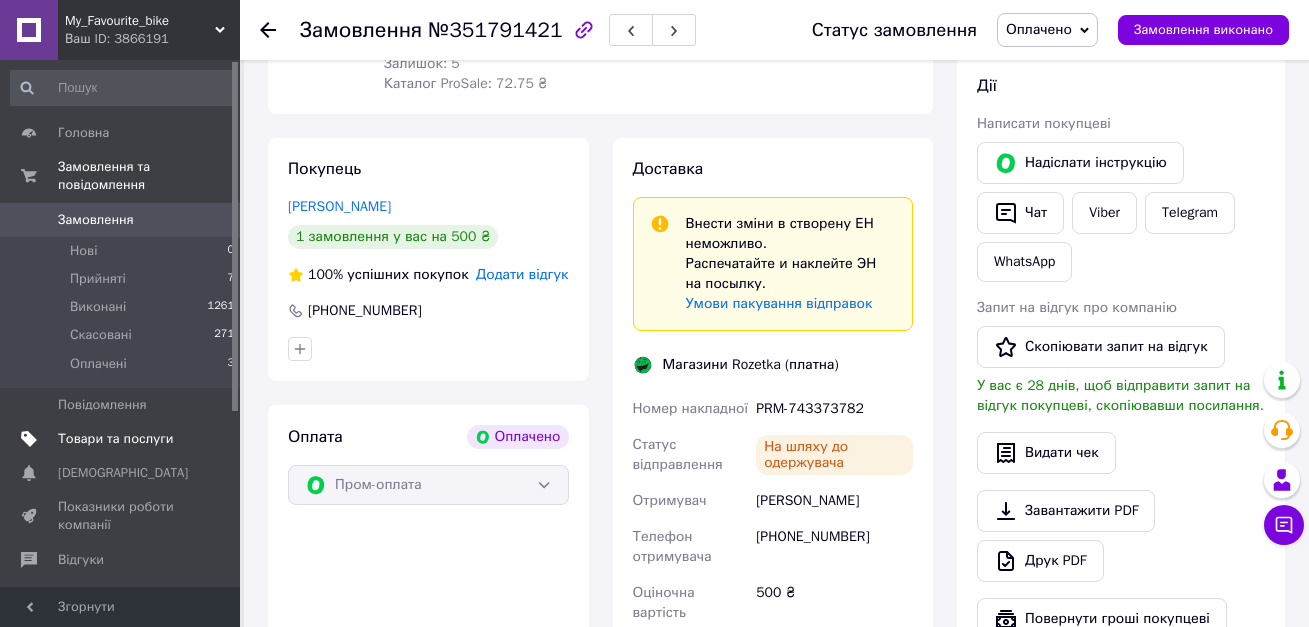 click on "Товари та послуги" at bounding box center (115, 439) 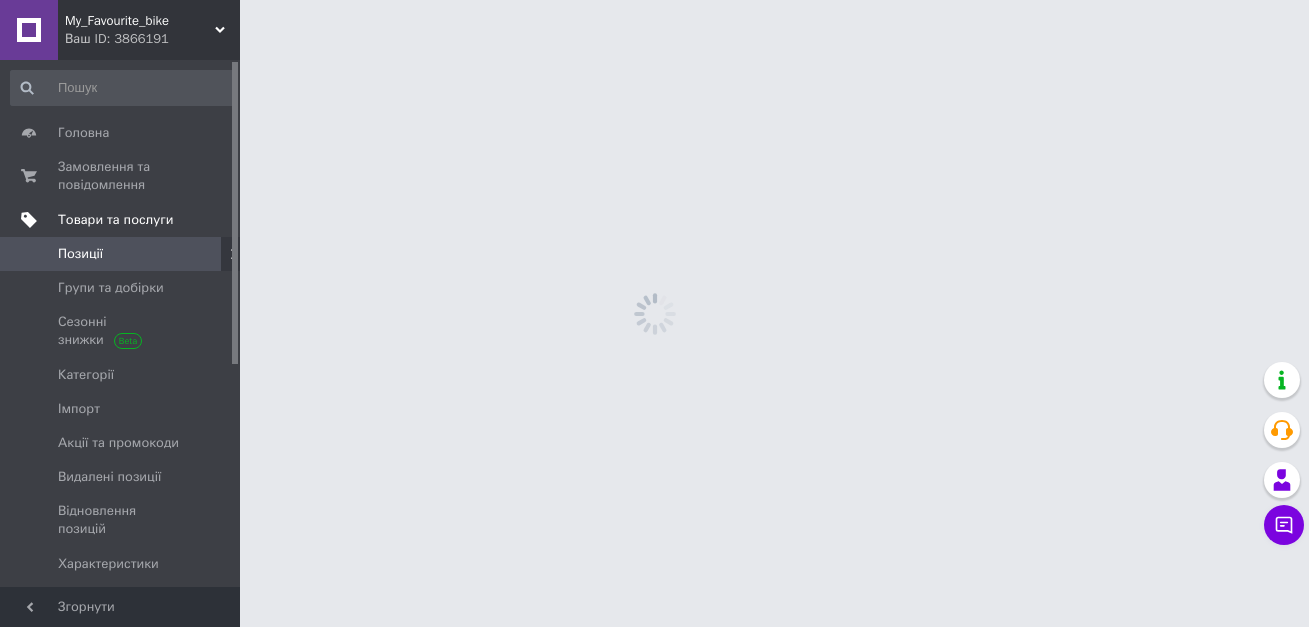 scroll, scrollTop: 0, scrollLeft: 0, axis: both 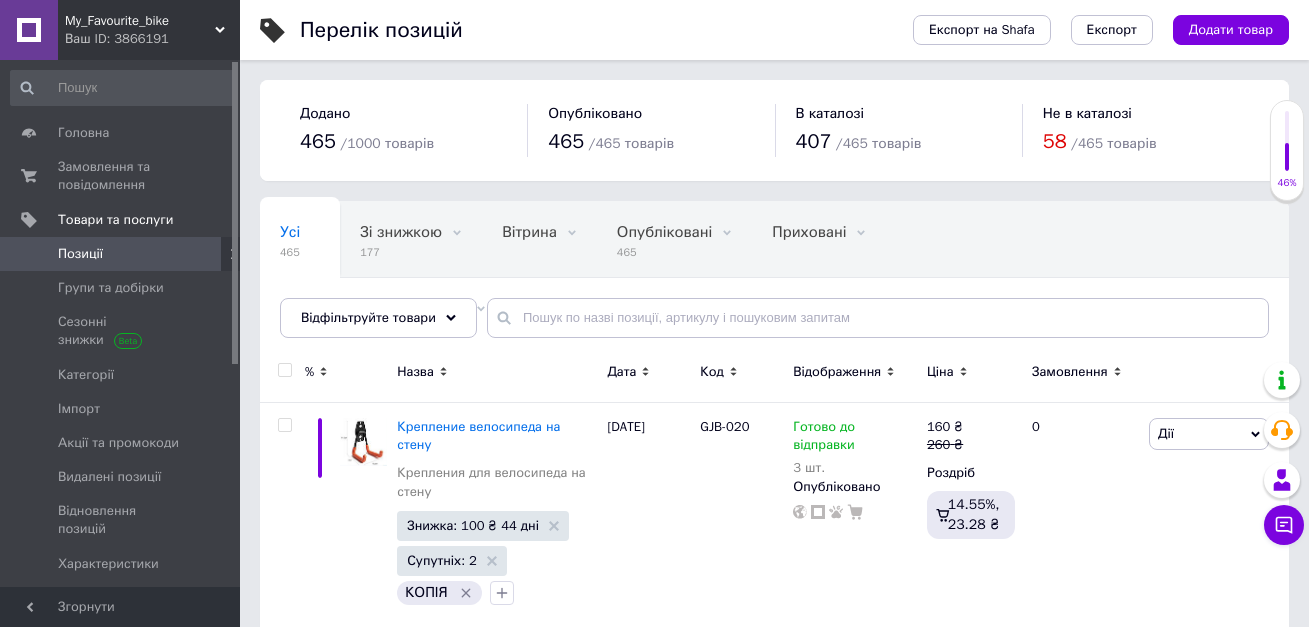 click on "Ваш ID: 3866191" at bounding box center (152, 39) 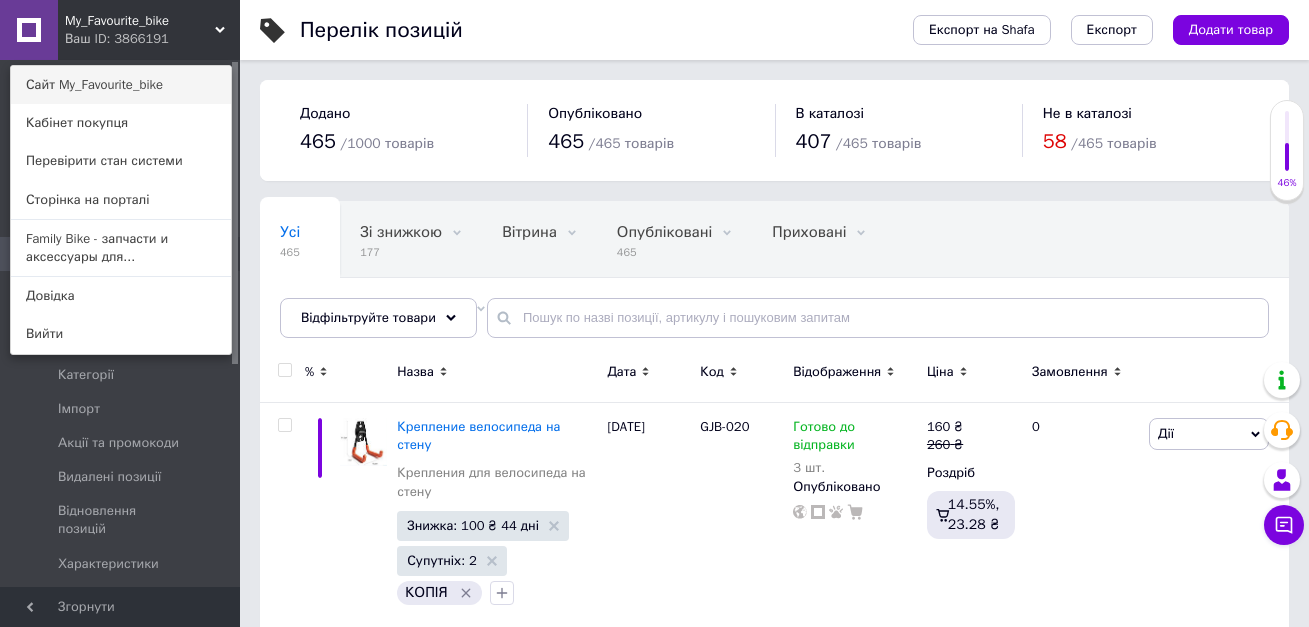 click on "Сайт My_Favourite_bike" at bounding box center (121, 85) 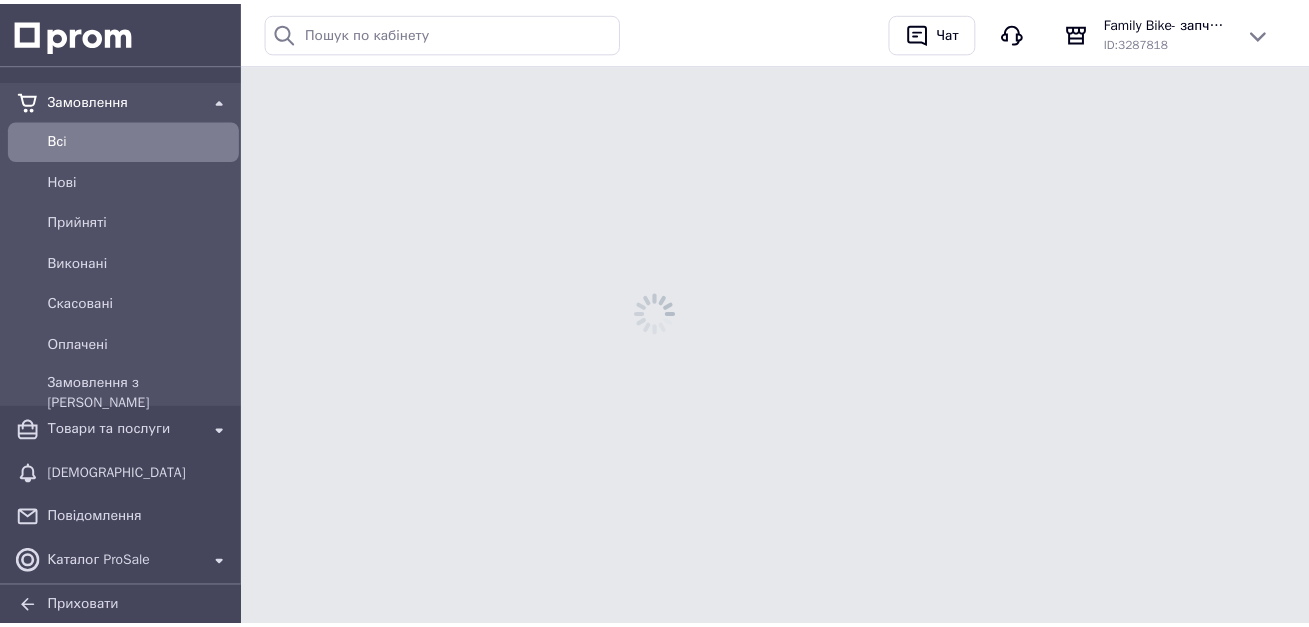 scroll, scrollTop: 0, scrollLeft: 0, axis: both 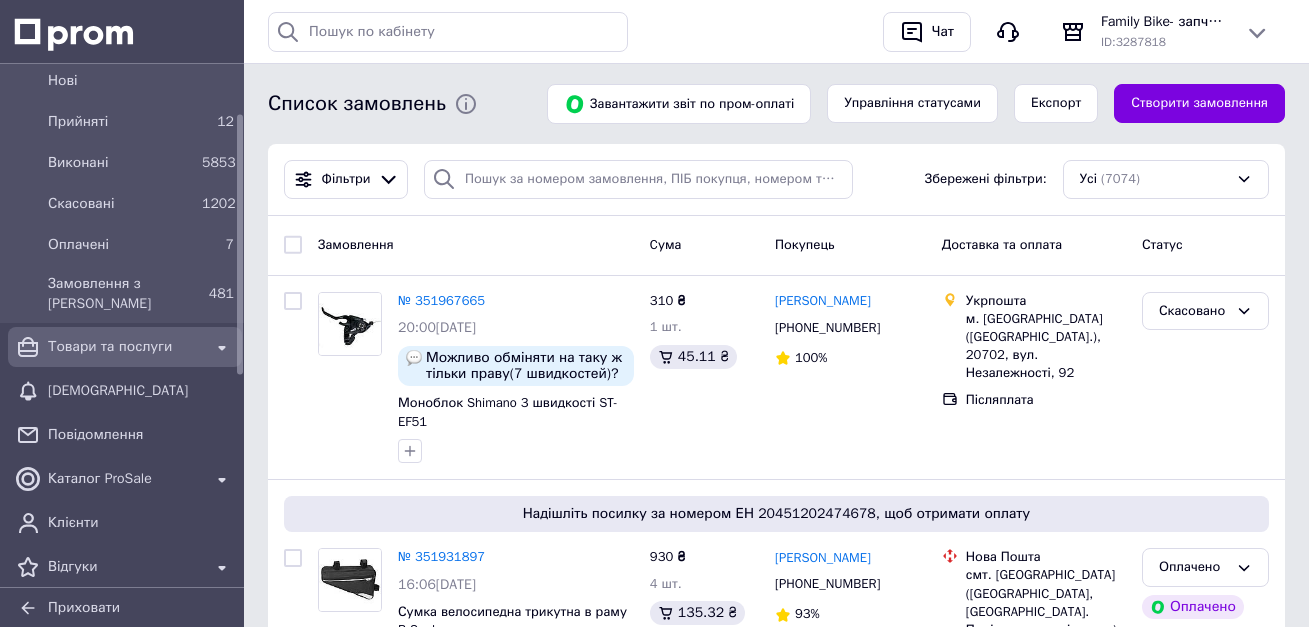 click on "Товари та послуги" at bounding box center [125, 347] 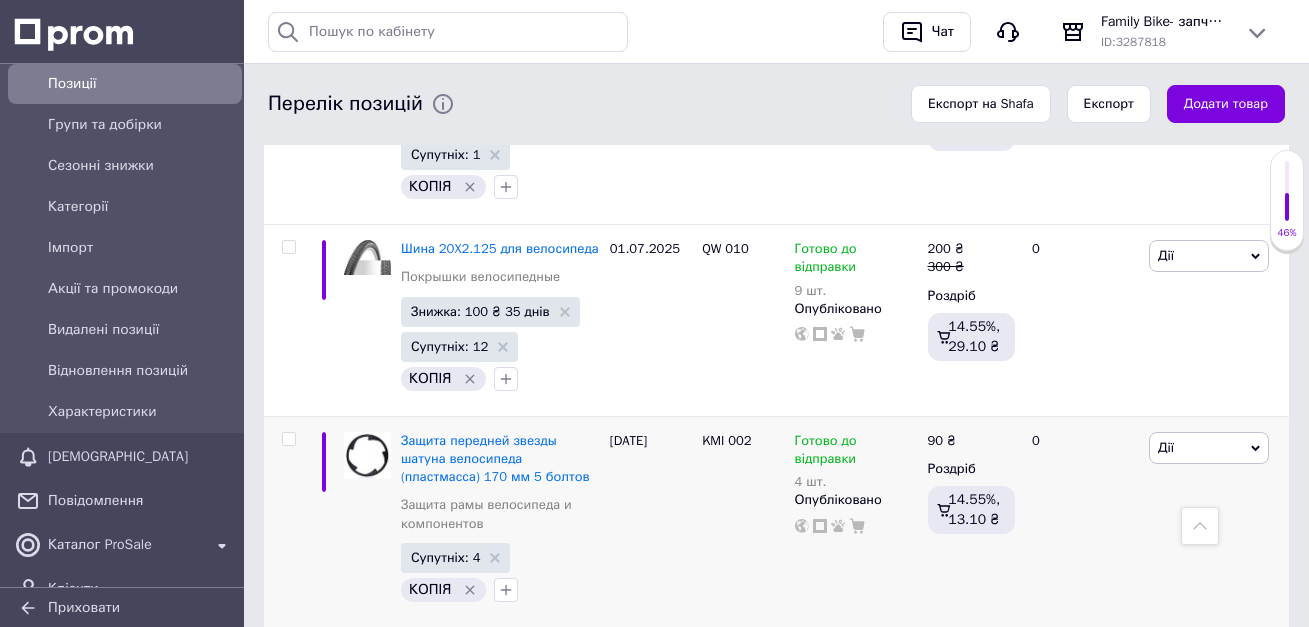 scroll, scrollTop: 300, scrollLeft: 0, axis: vertical 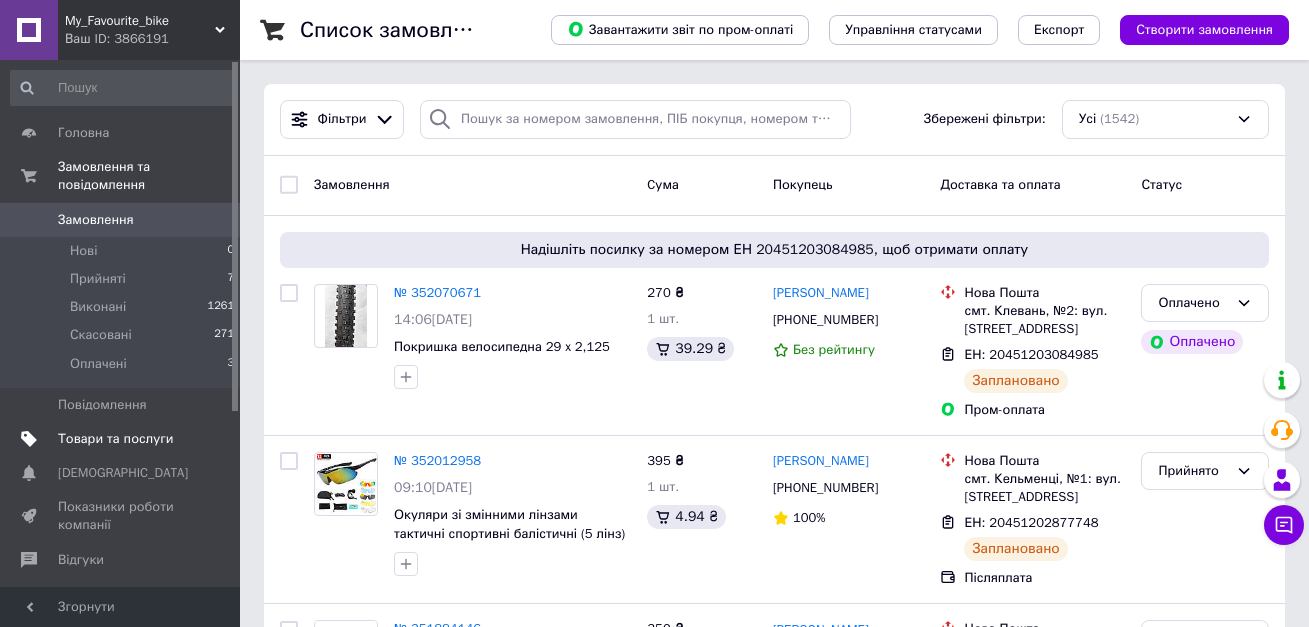 click on "Товари та послуги" at bounding box center [115, 439] 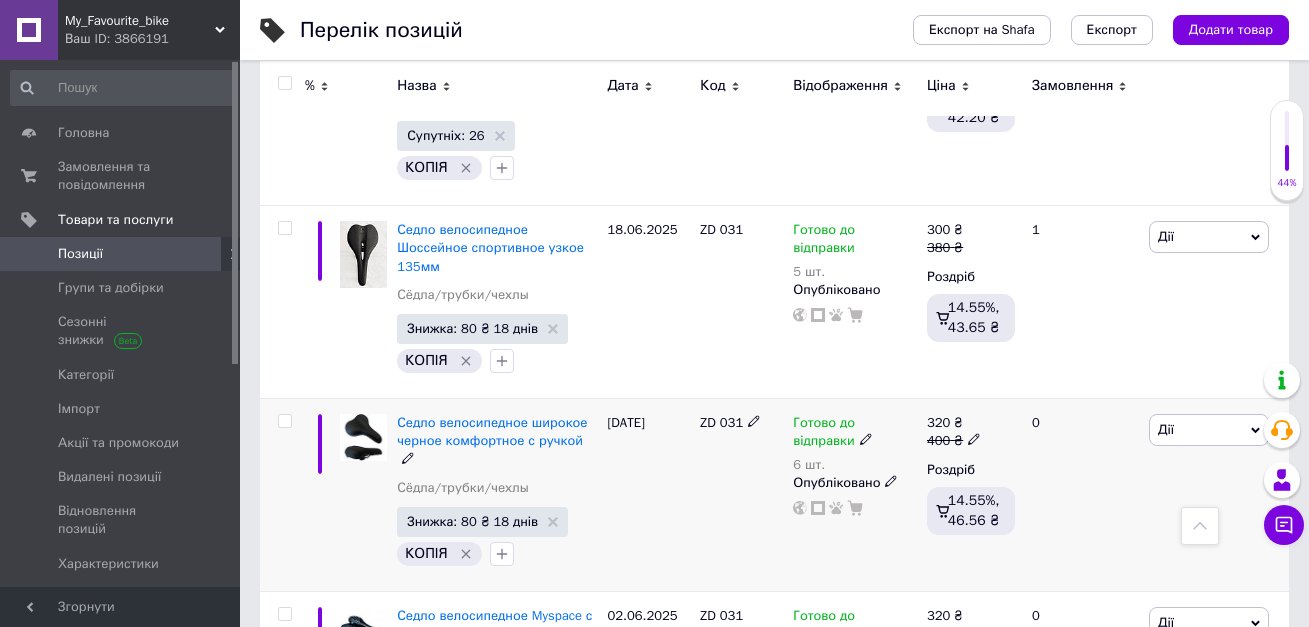 scroll, scrollTop: 4031, scrollLeft: 0, axis: vertical 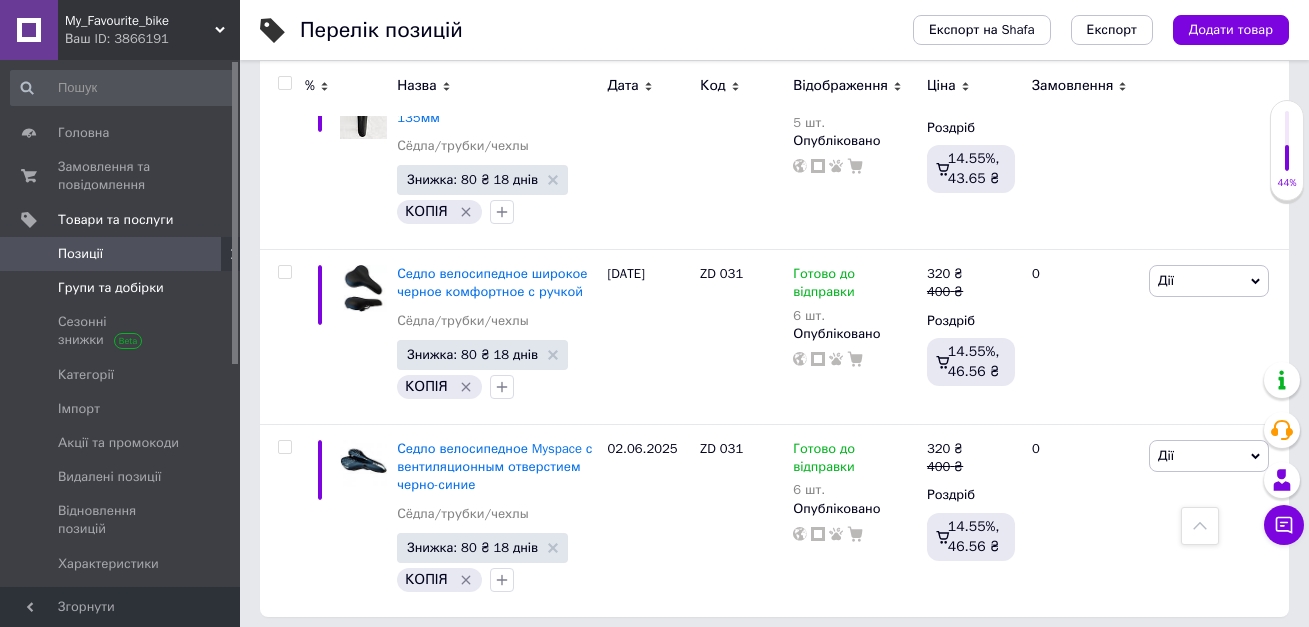 click on "Групи та добірки" at bounding box center (111, 288) 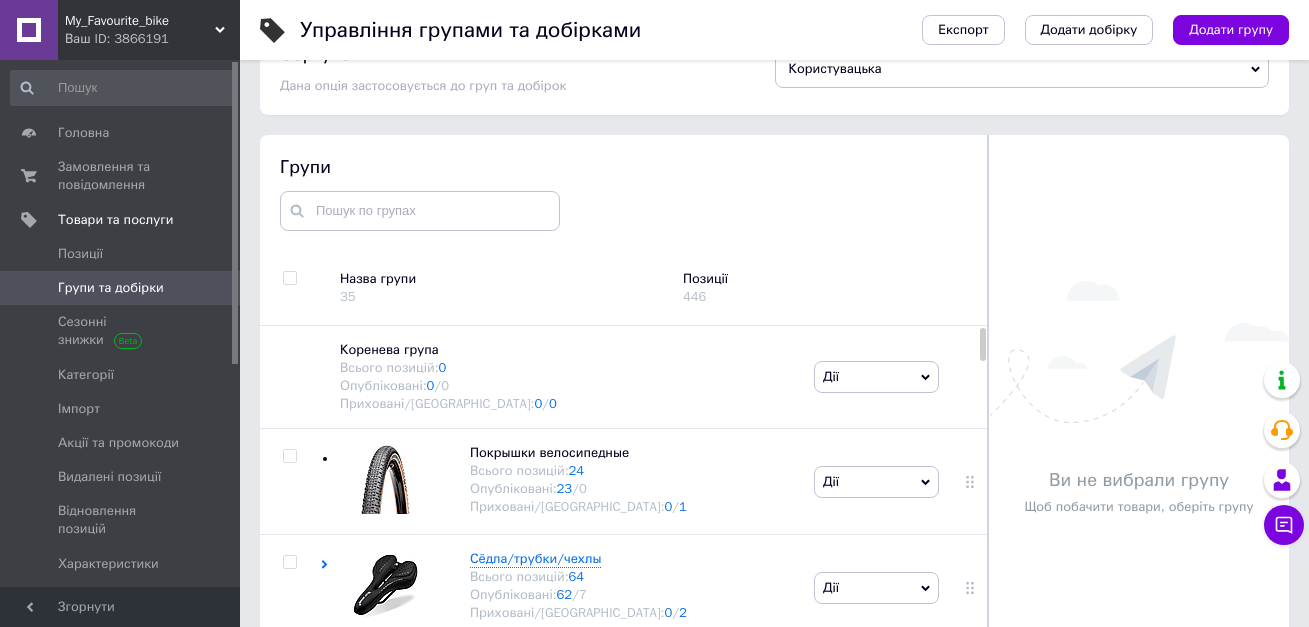 scroll, scrollTop: 113, scrollLeft: 0, axis: vertical 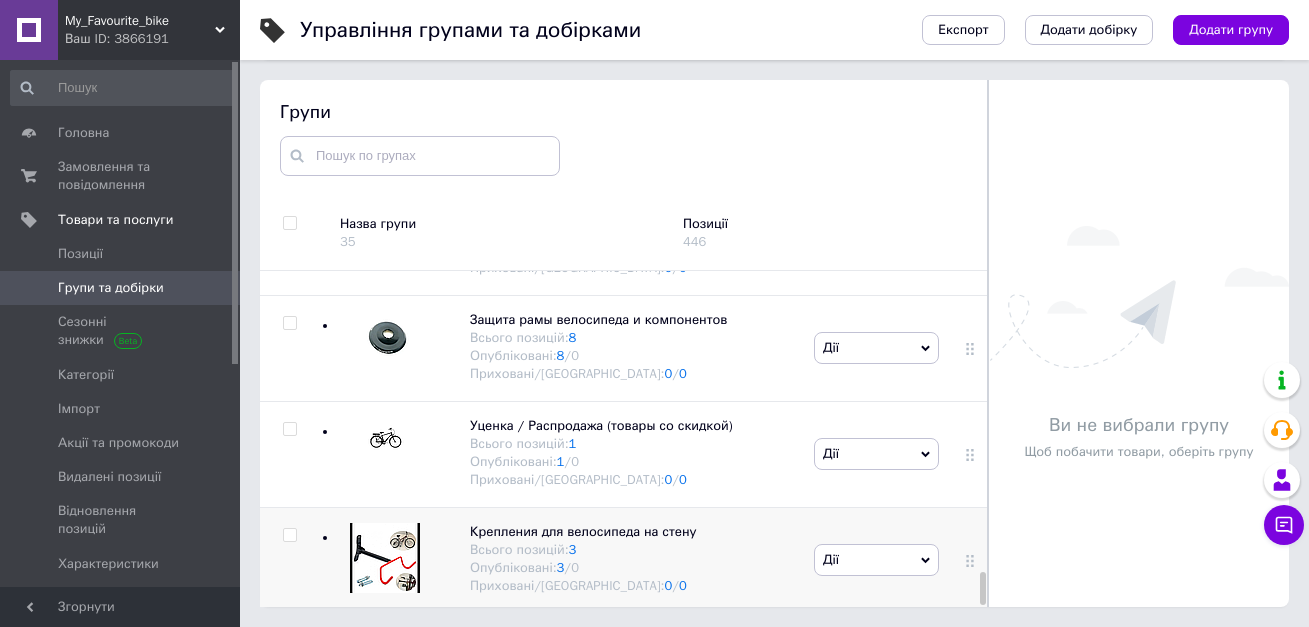 click at bounding box center (385, 558) 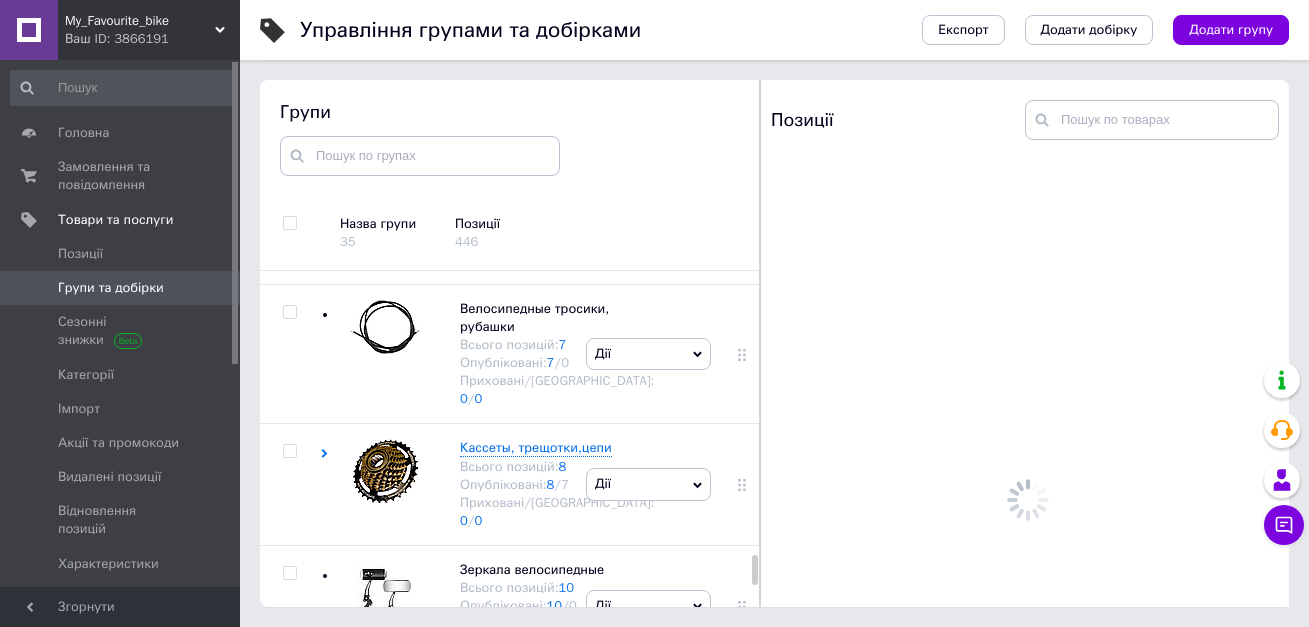 scroll, scrollTop: 4911, scrollLeft: 0, axis: vertical 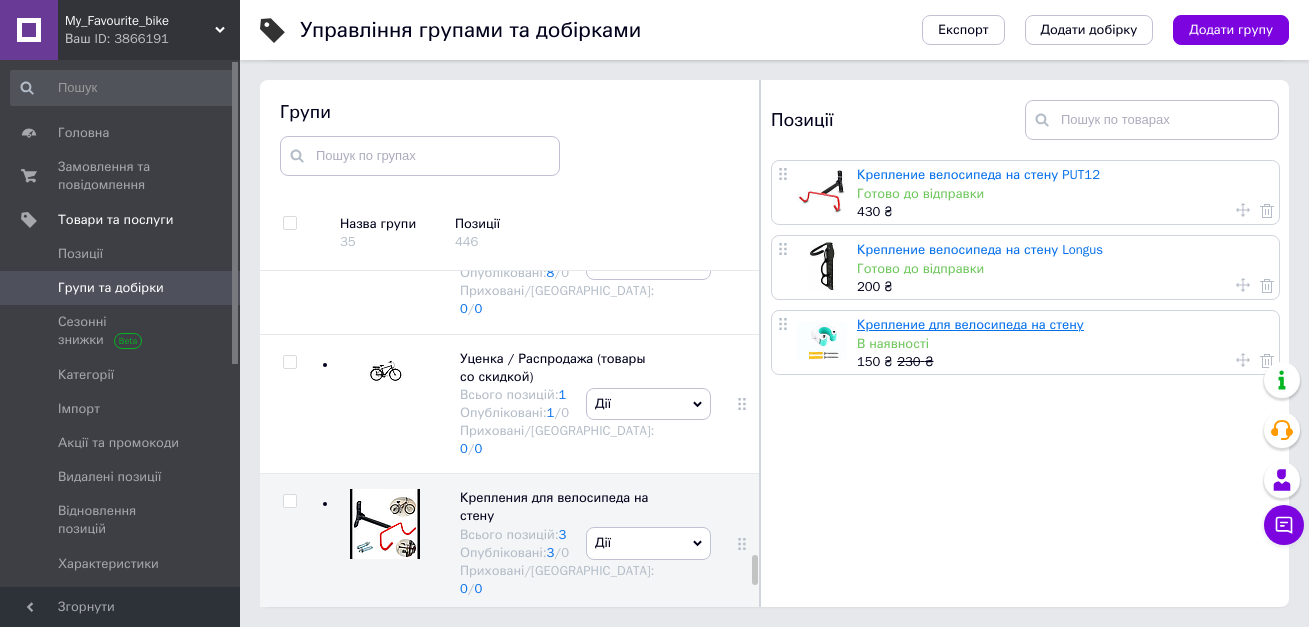 click on "Крепление для велосипеда на стену" at bounding box center [970, 324] 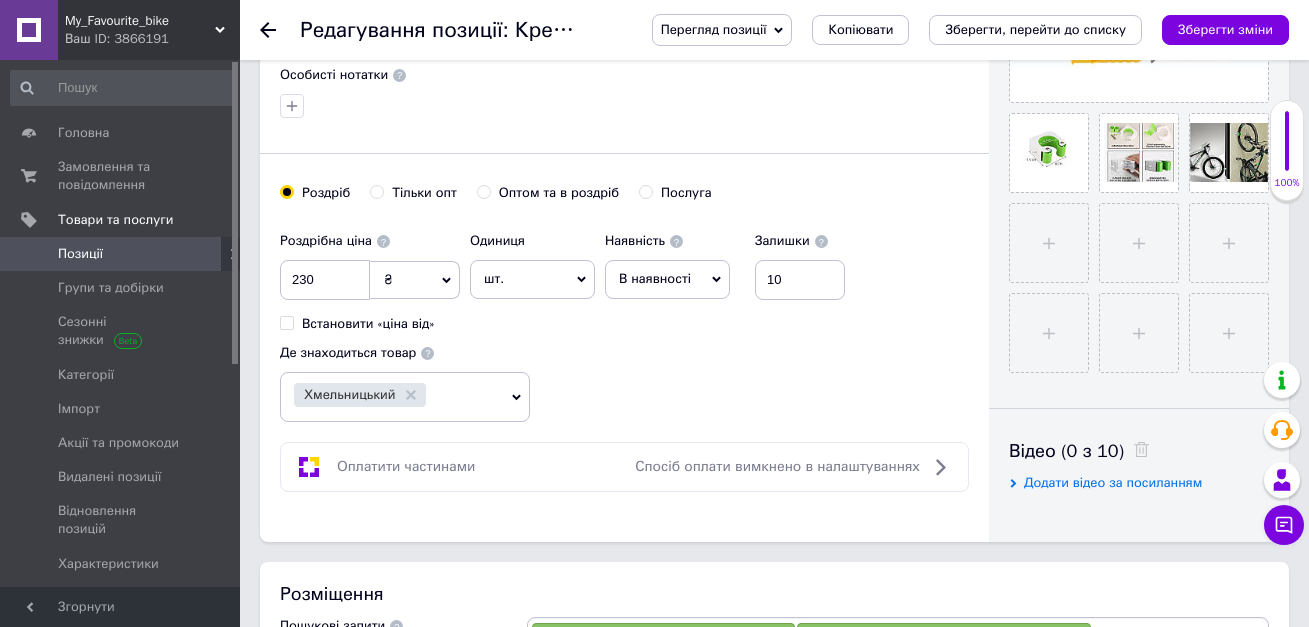 scroll, scrollTop: 554, scrollLeft: 0, axis: vertical 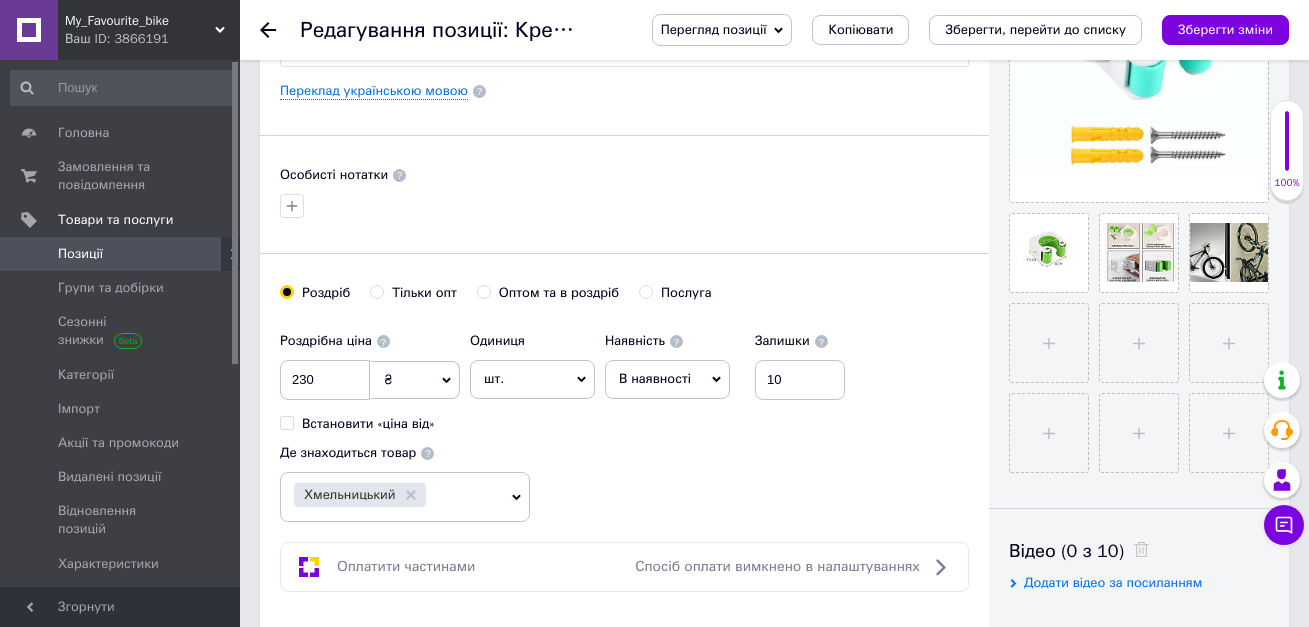 click on "В наявності" at bounding box center (667, 379) 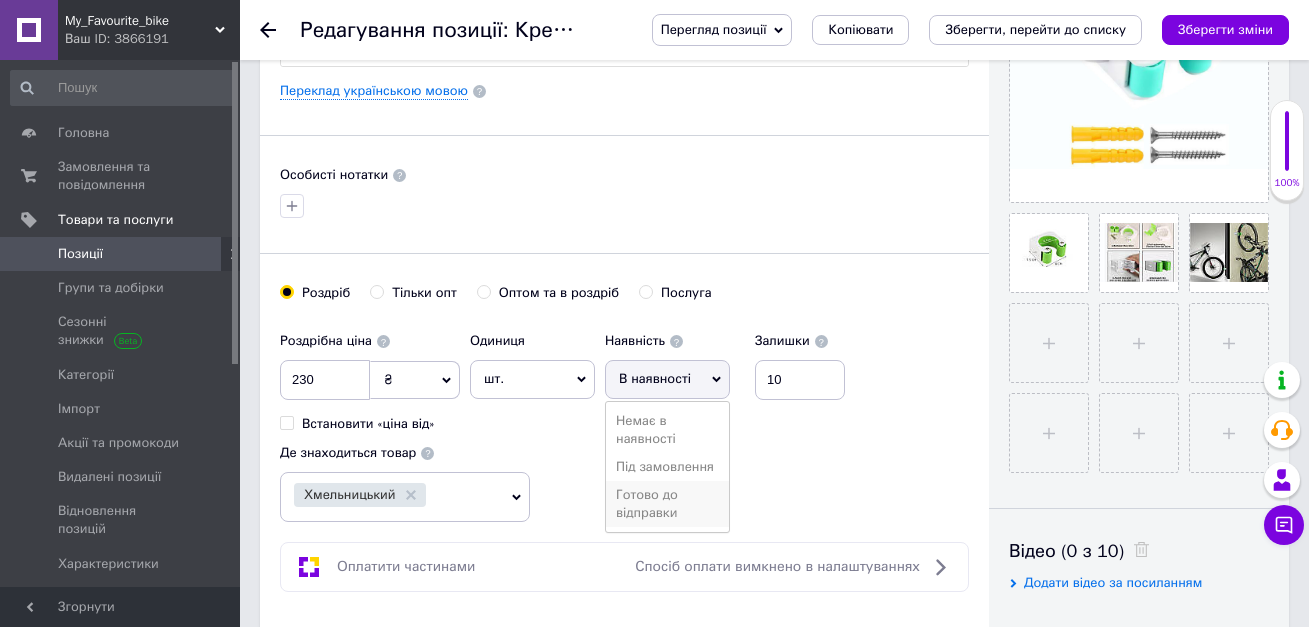 click on "Готово до відправки" at bounding box center [667, 504] 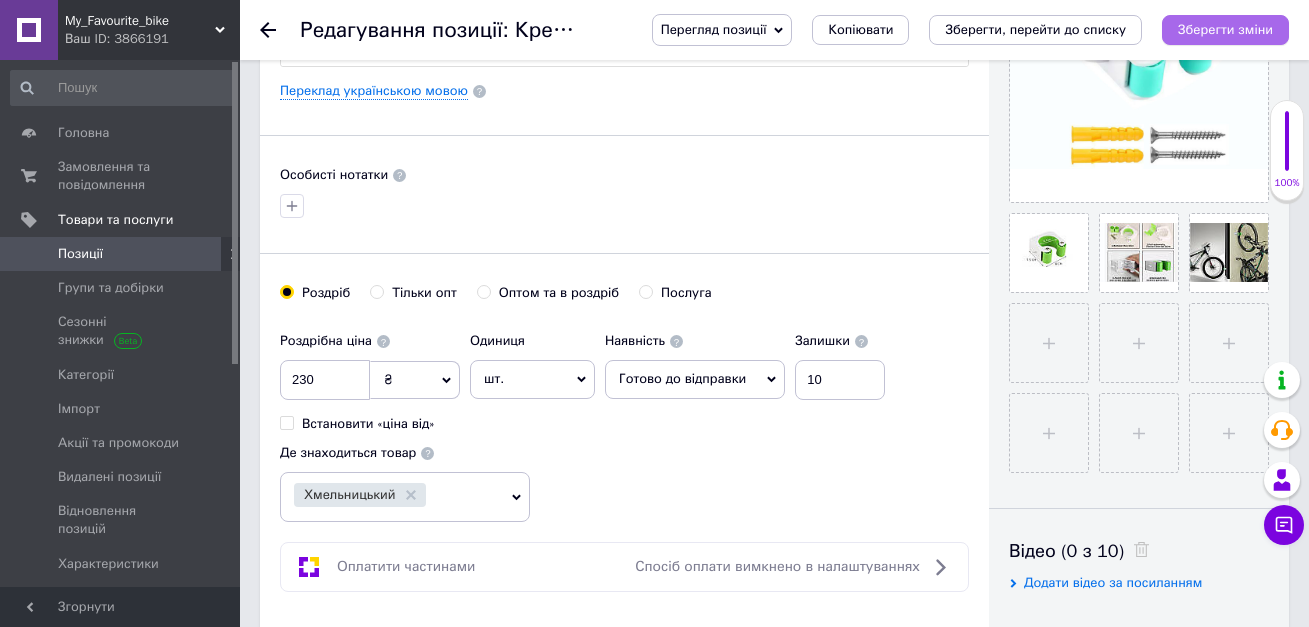 click on "Зберегти зміни" at bounding box center (1225, 29) 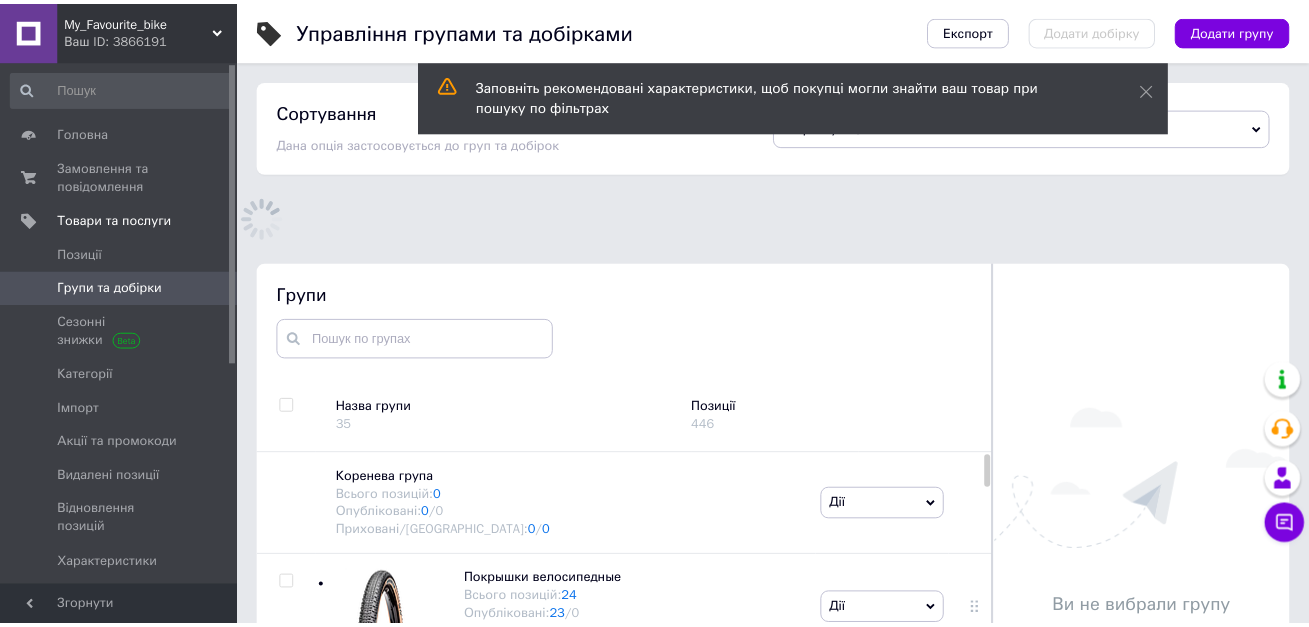 scroll, scrollTop: 113, scrollLeft: 0, axis: vertical 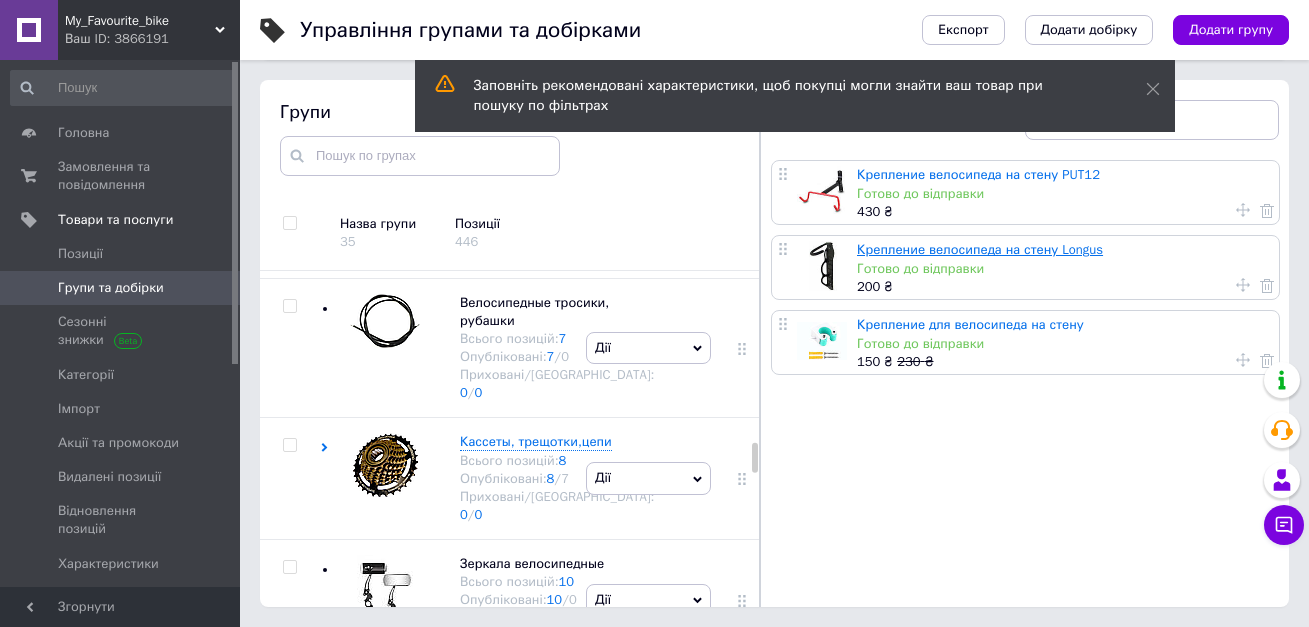 click on "Крепление велосипеда на стену Longus" at bounding box center (980, 249) 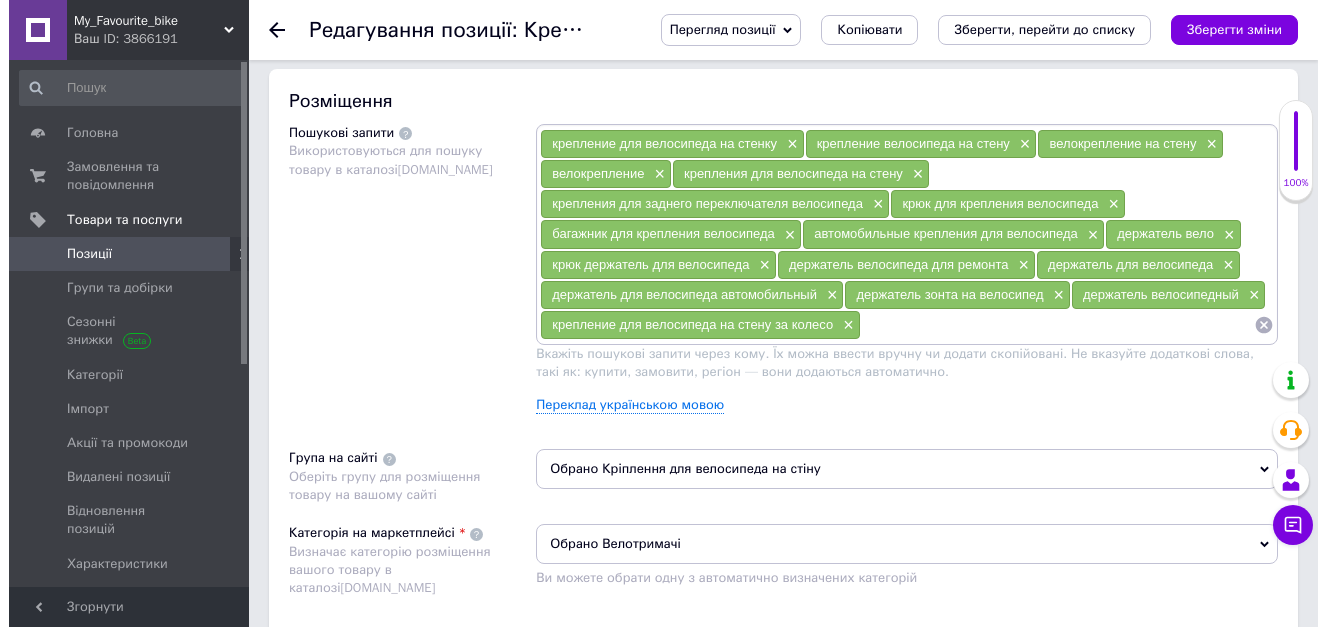 scroll, scrollTop: 1400, scrollLeft: 0, axis: vertical 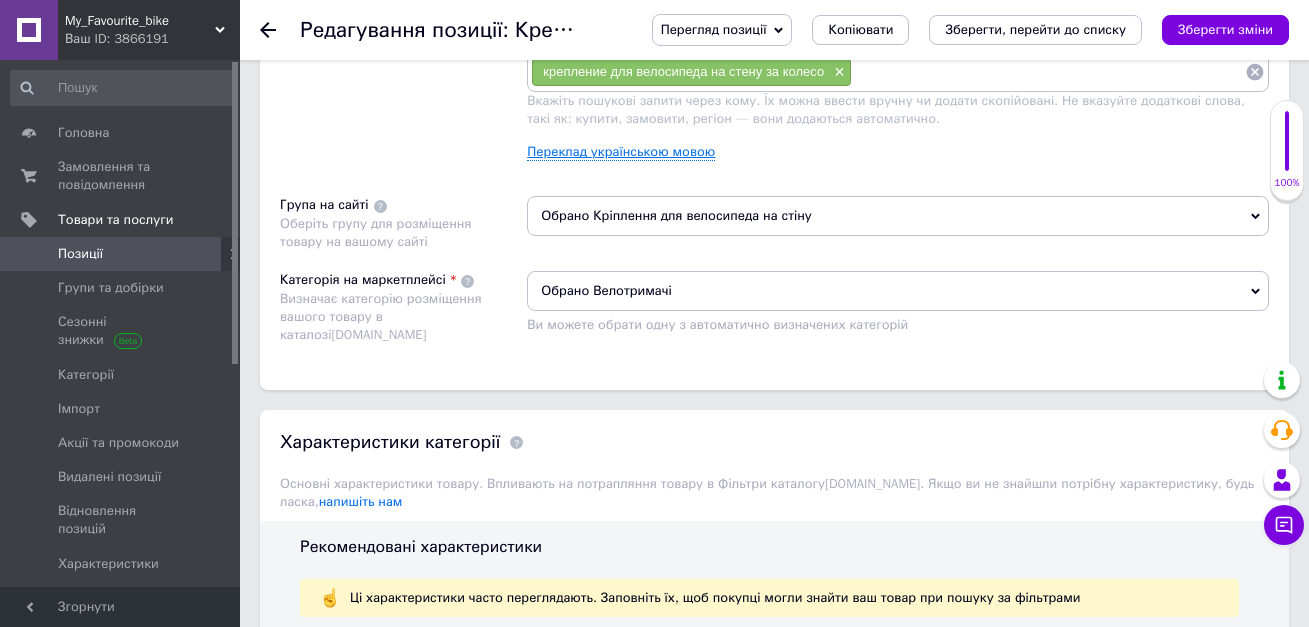 click on "Переклад українською мовою" at bounding box center (621, 152) 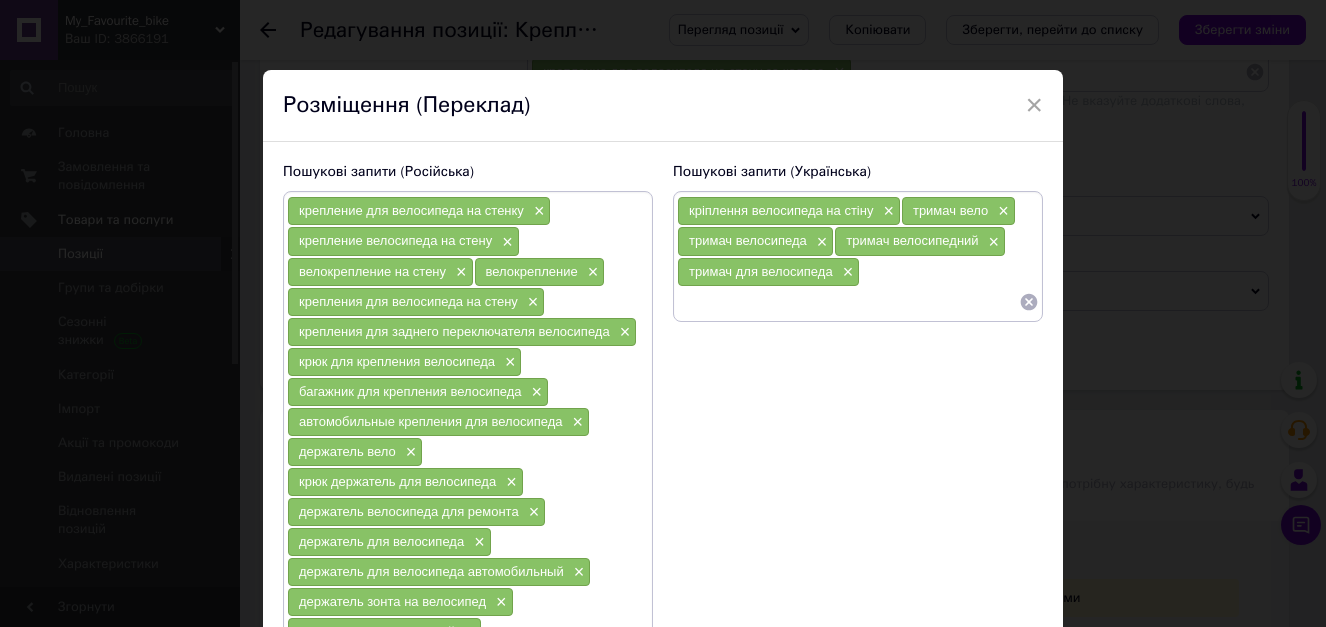 click at bounding box center [848, 302] 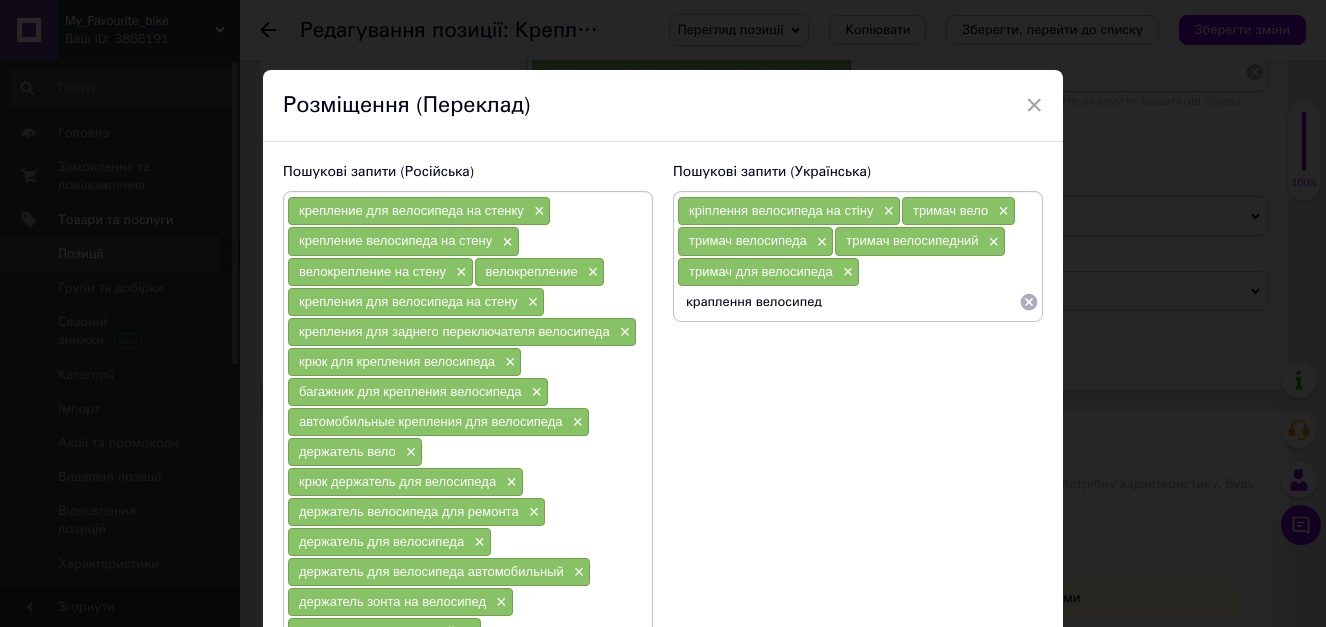 type on "краплення велосипеда" 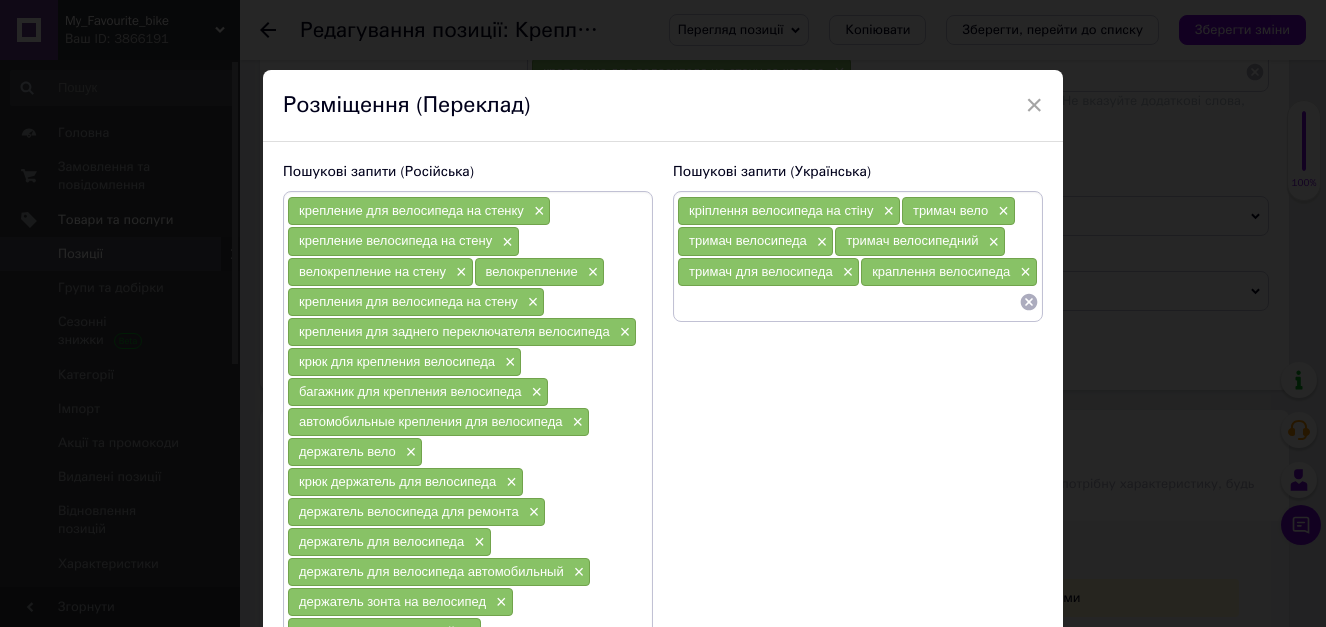 click on "краплення велосипеда ×" at bounding box center [949, 272] 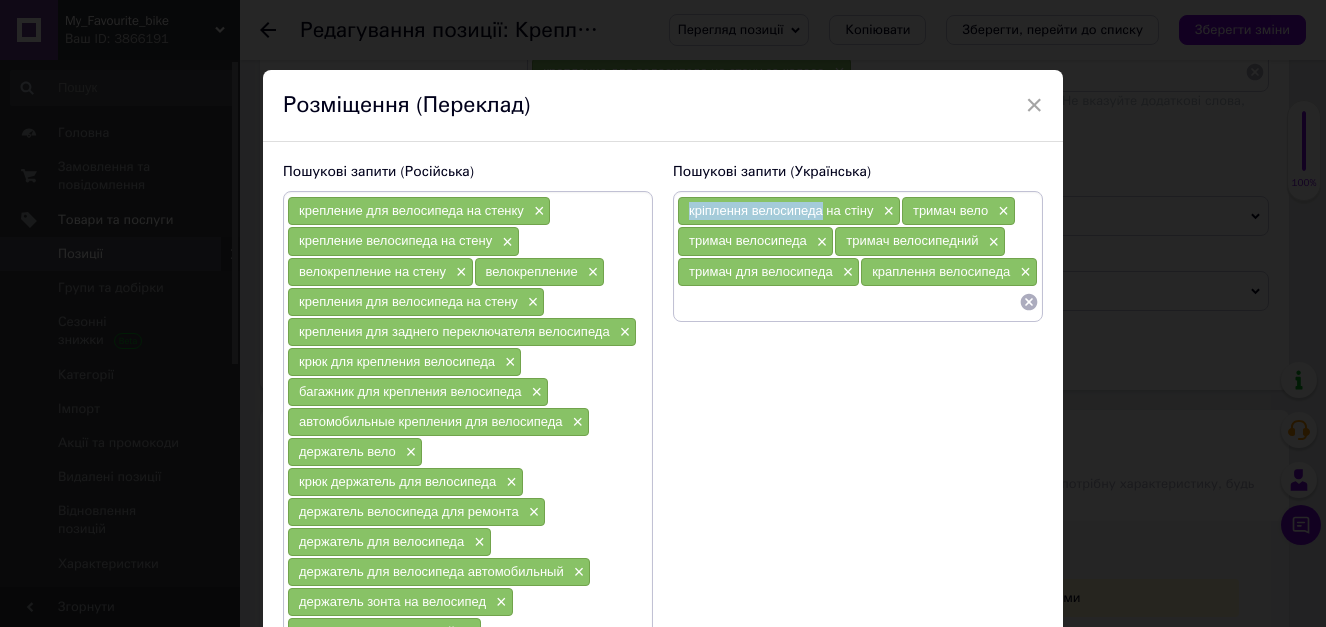 drag, startPoint x: 681, startPoint y: 214, endPoint x: 820, endPoint y: 217, distance: 139.03236 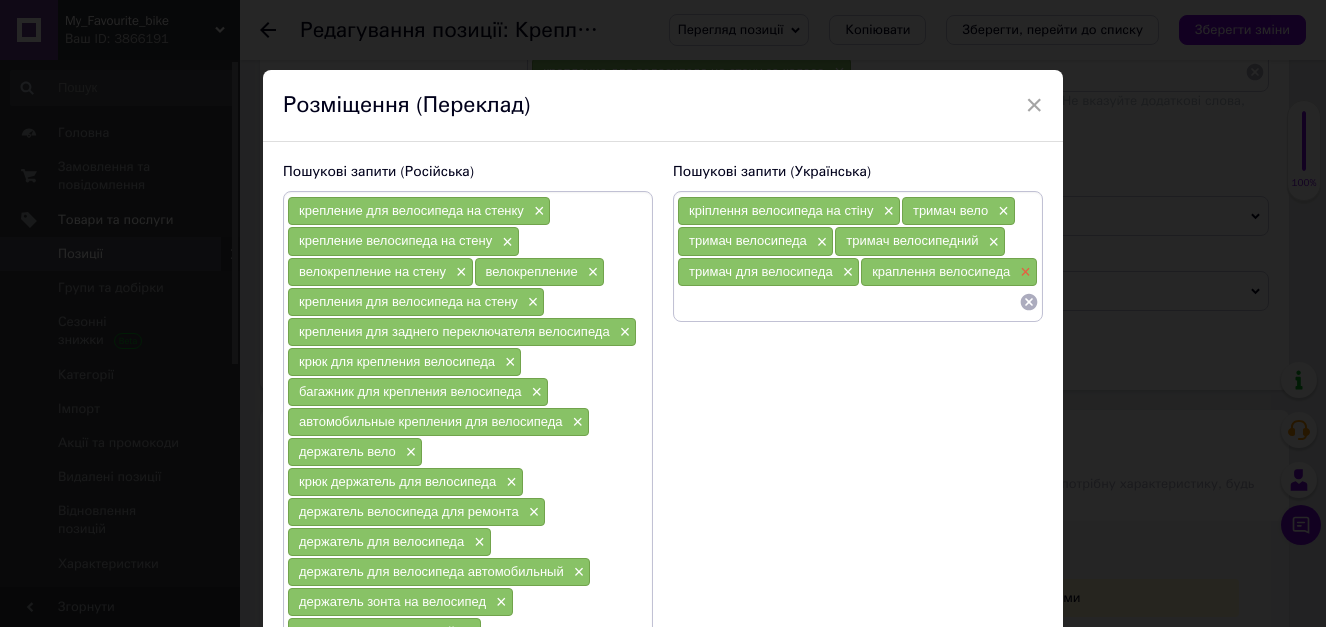 click on "×" at bounding box center (1023, 272) 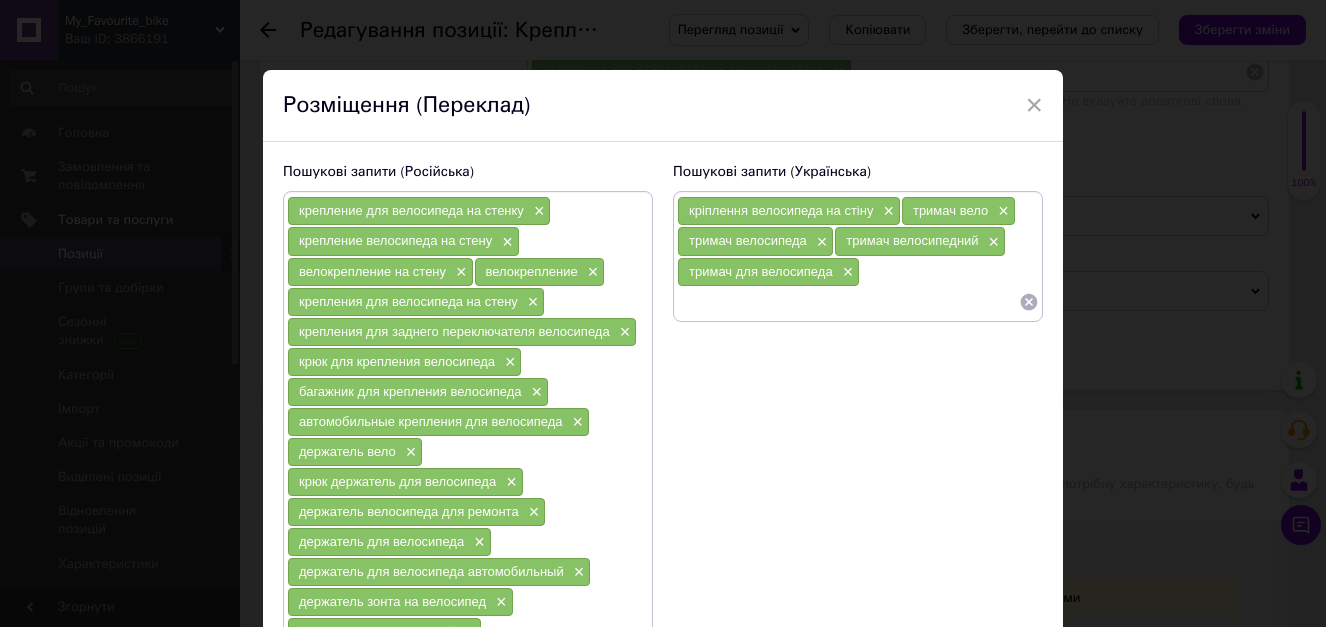 click at bounding box center [848, 302] 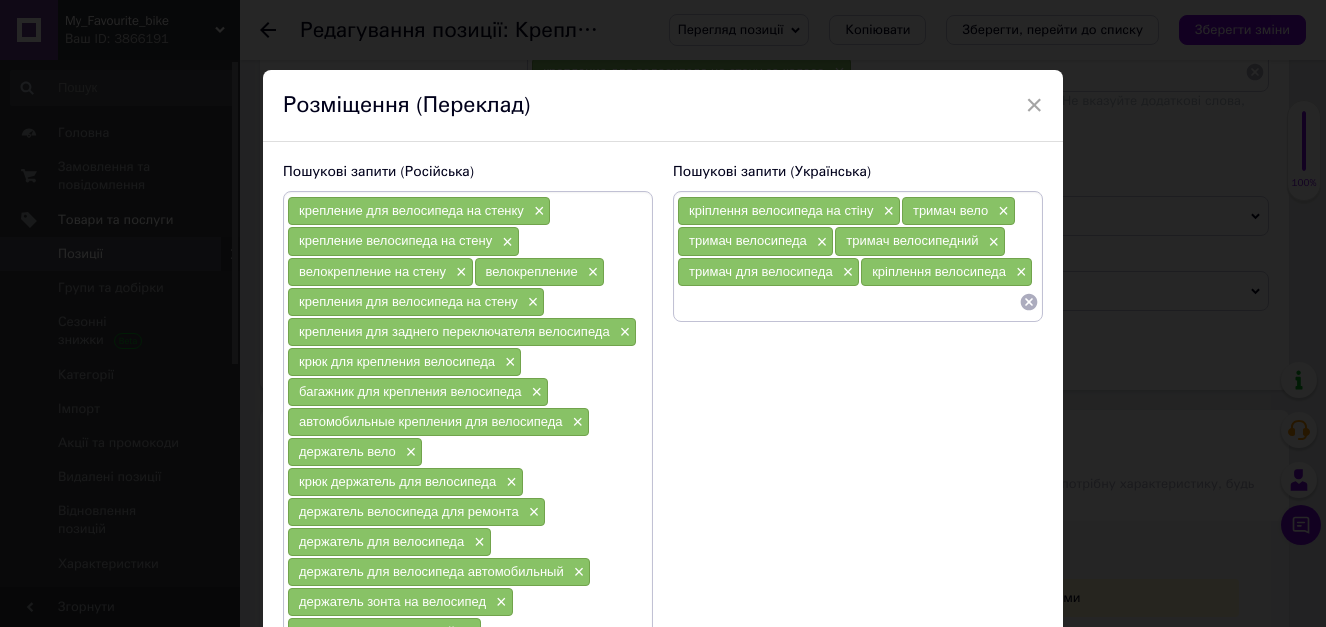 paste on "кріплення велосипеда" 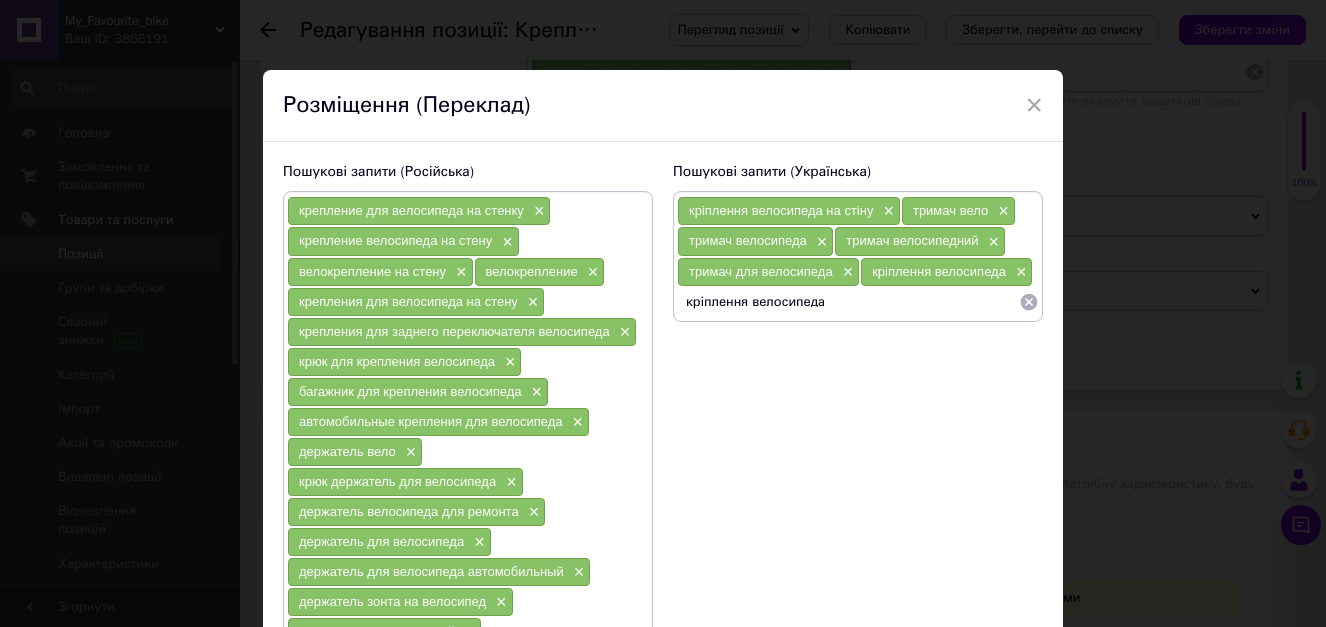 click on "кріплення велосипеда" at bounding box center [848, 302] 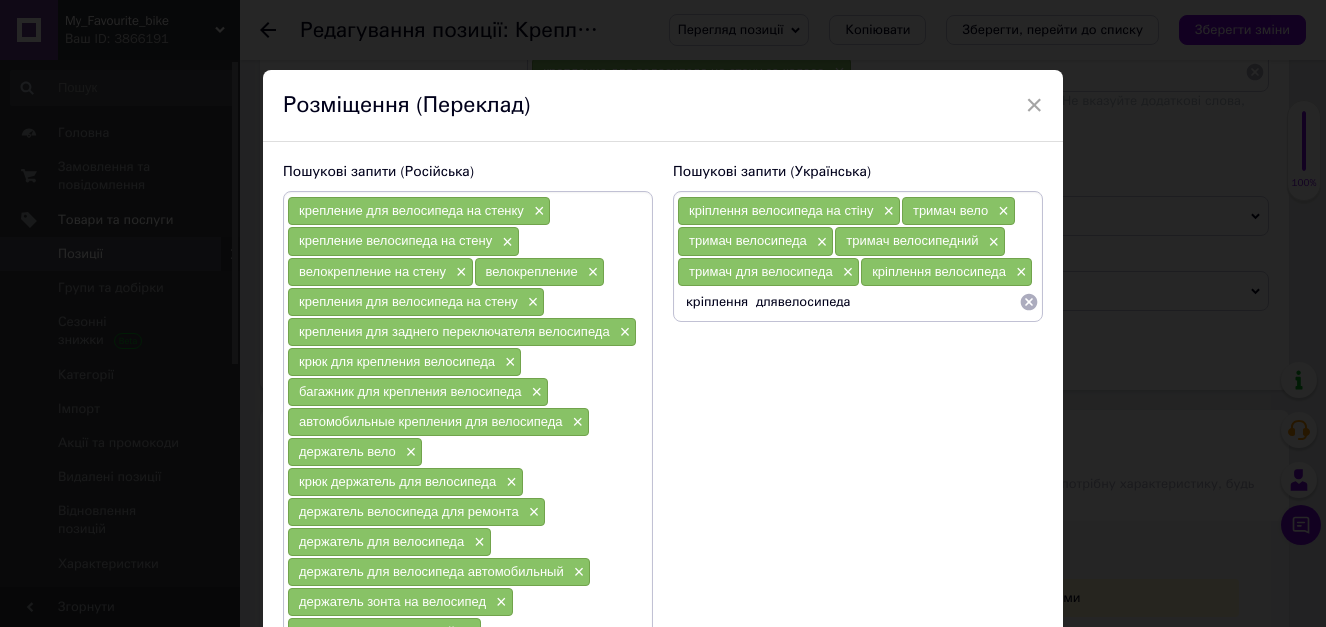 type on "кріплення  для велосипеда" 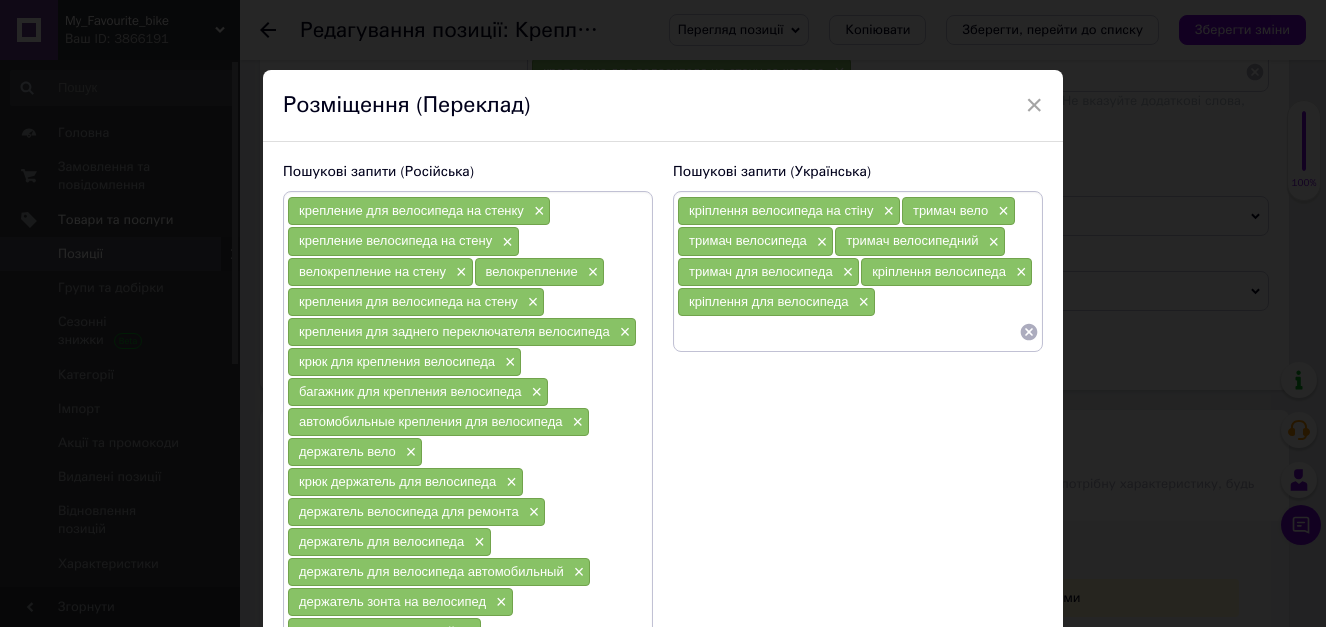 paste on "кріплення велосипеда" 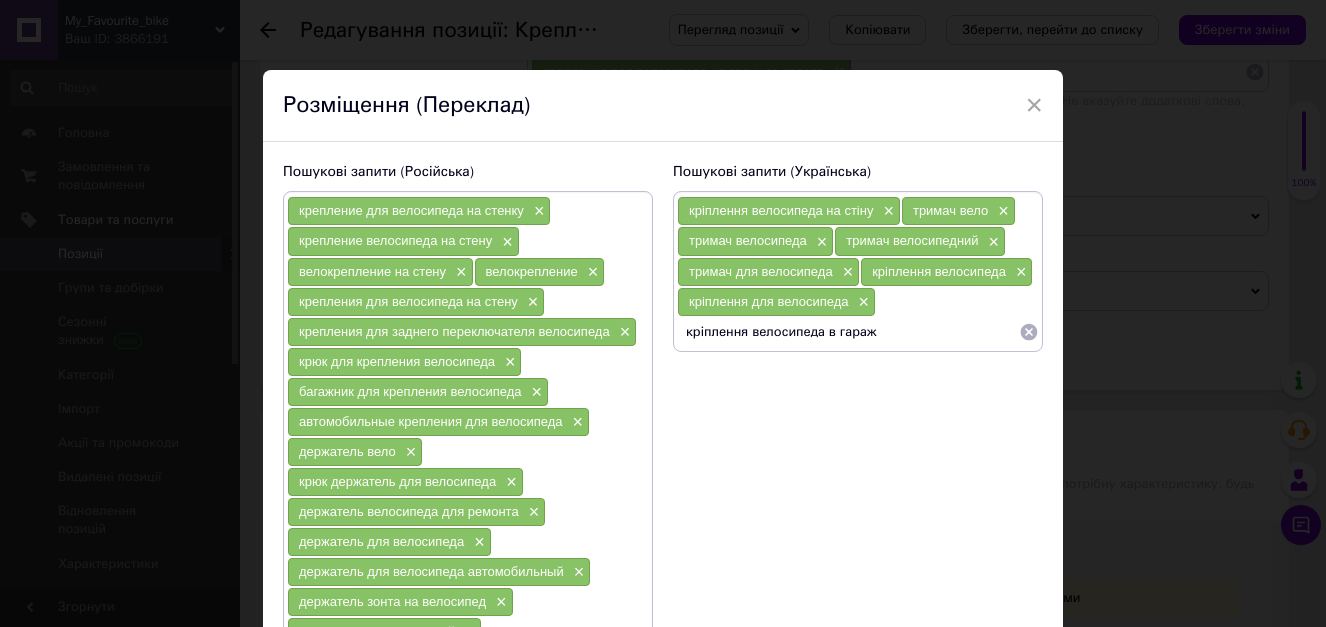 type on "кріплення велосипеда в гаражі" 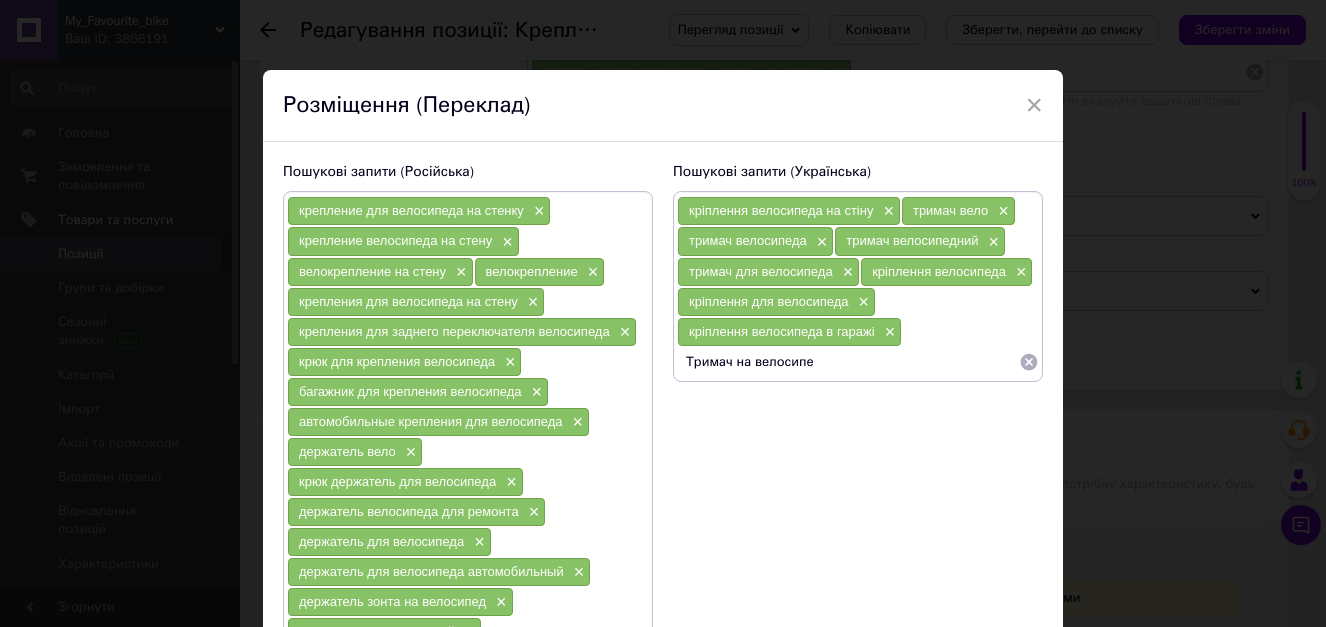 type on "Тримач на велосипед" 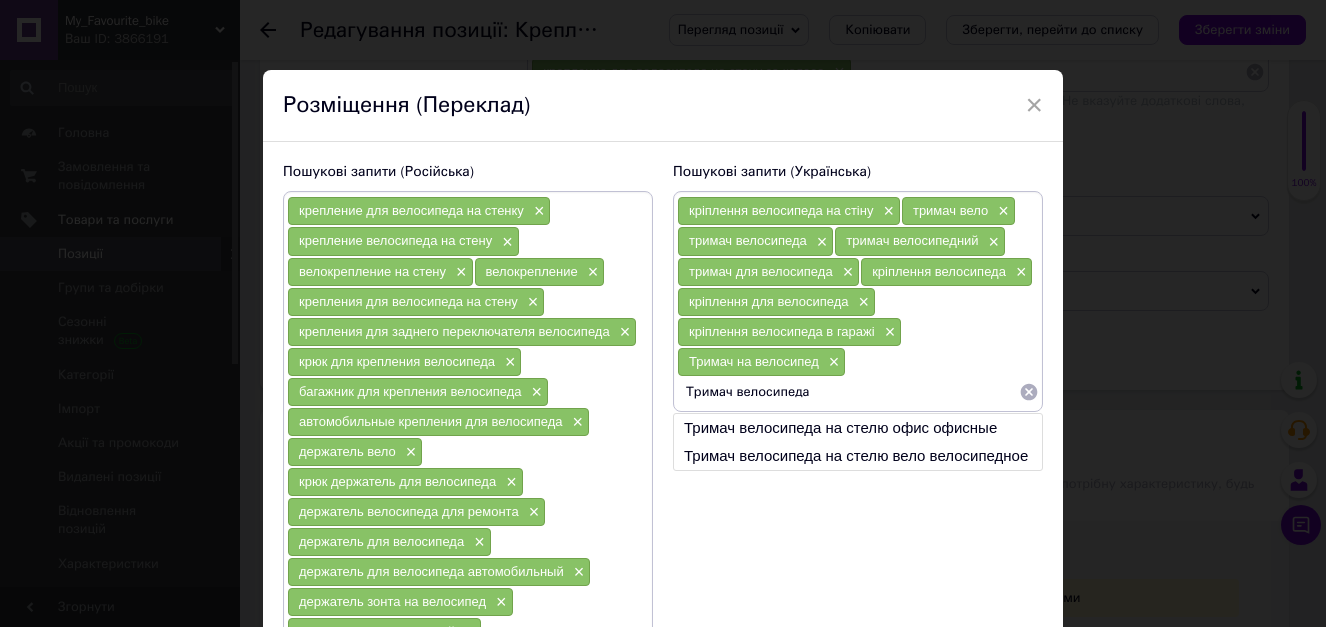drag, startPoint x: 688, startPoint y: 398, endPoint x: 788, endPoint y: 391, distance: 100.2447 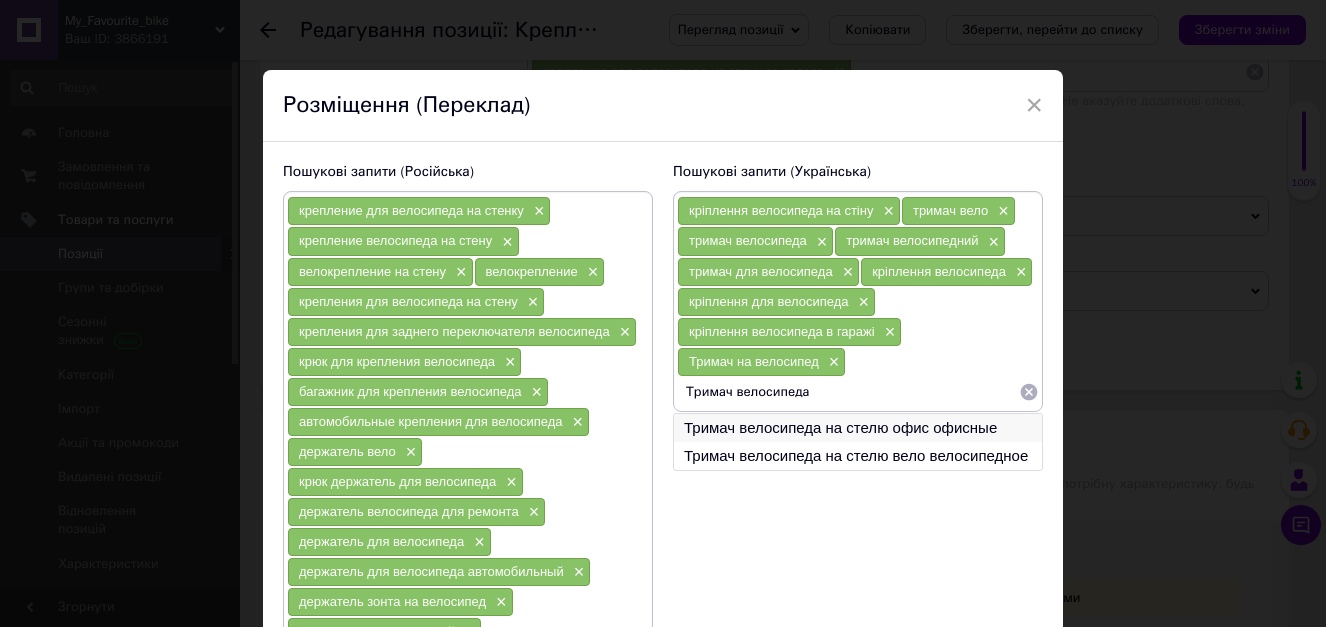 type on "Тримач велосипеда" 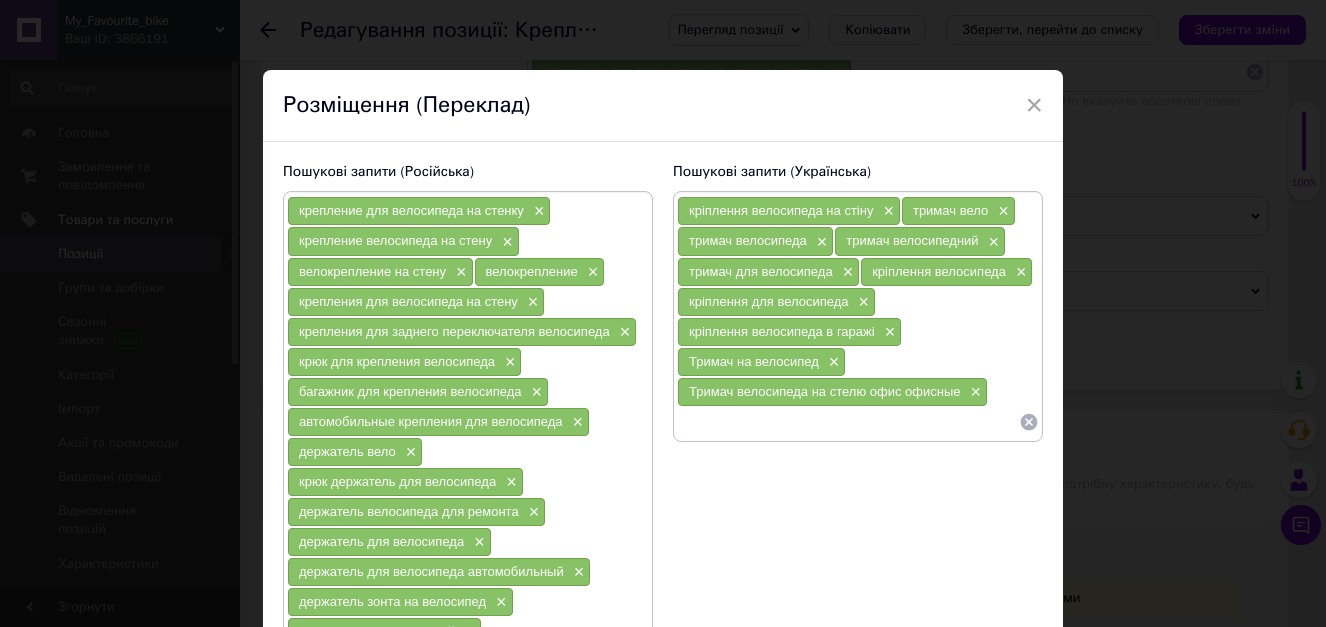 click at bounding box center [848, 422] 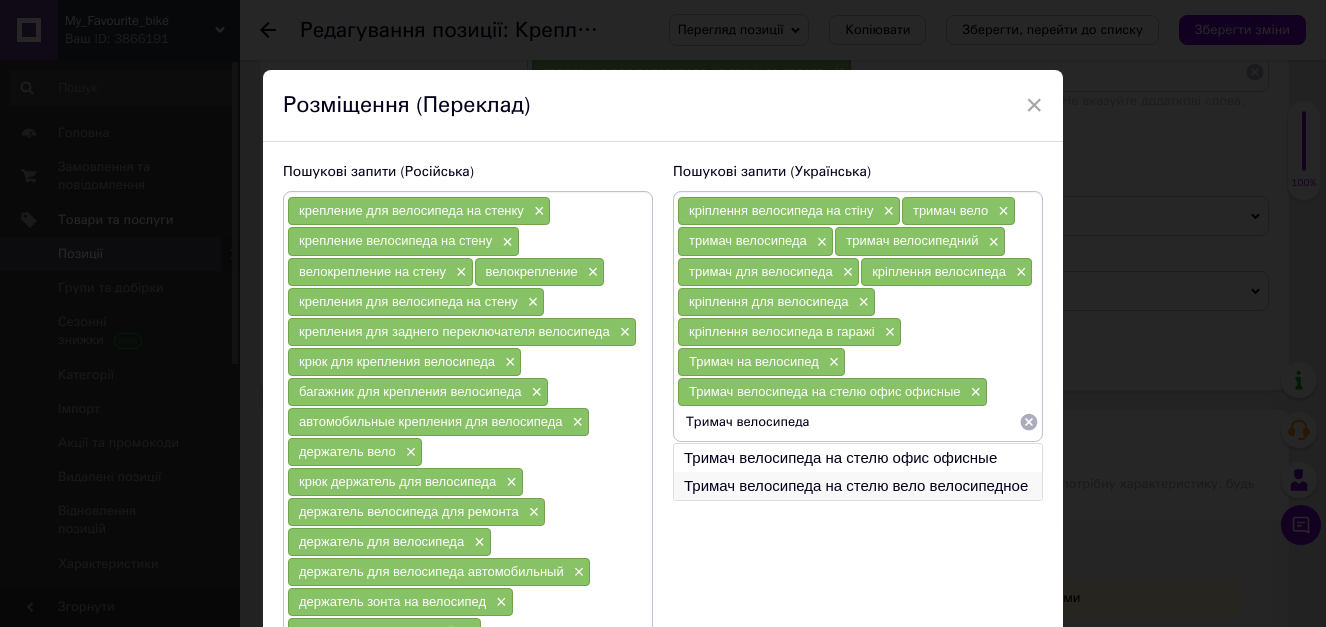 type on "Тримач велосипеда" 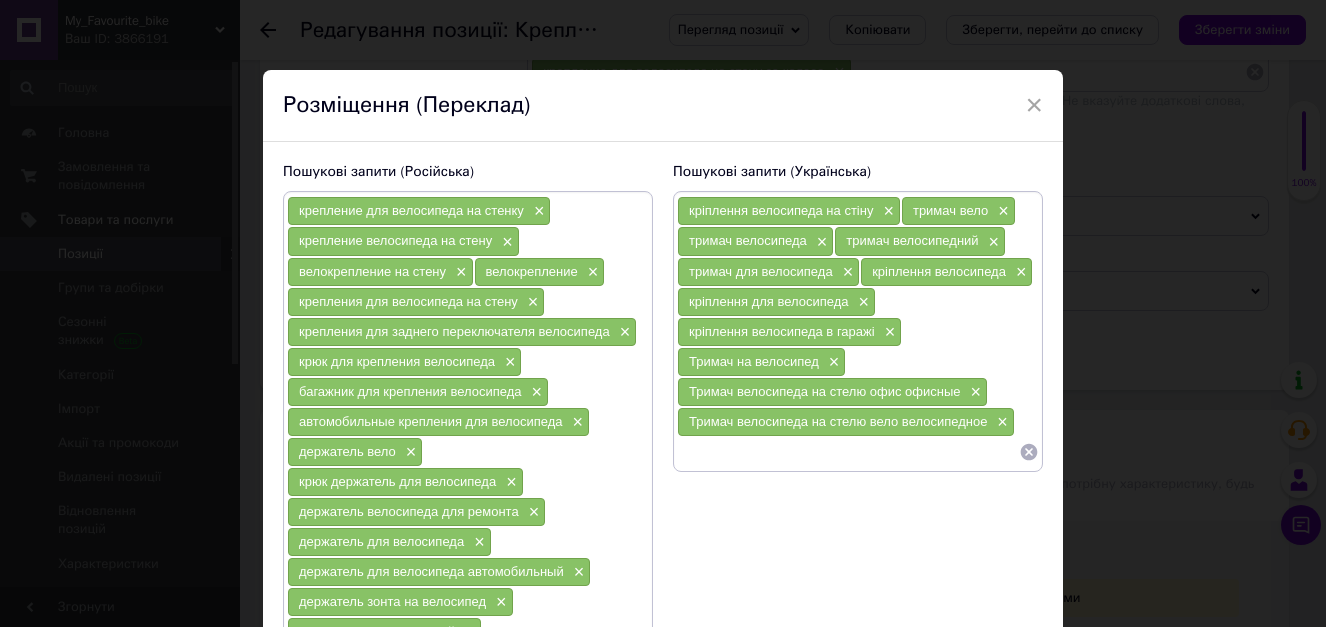 click on "Тримач велосипеда на стелю вело велосипедное ×" at bounding box center [846, 422] 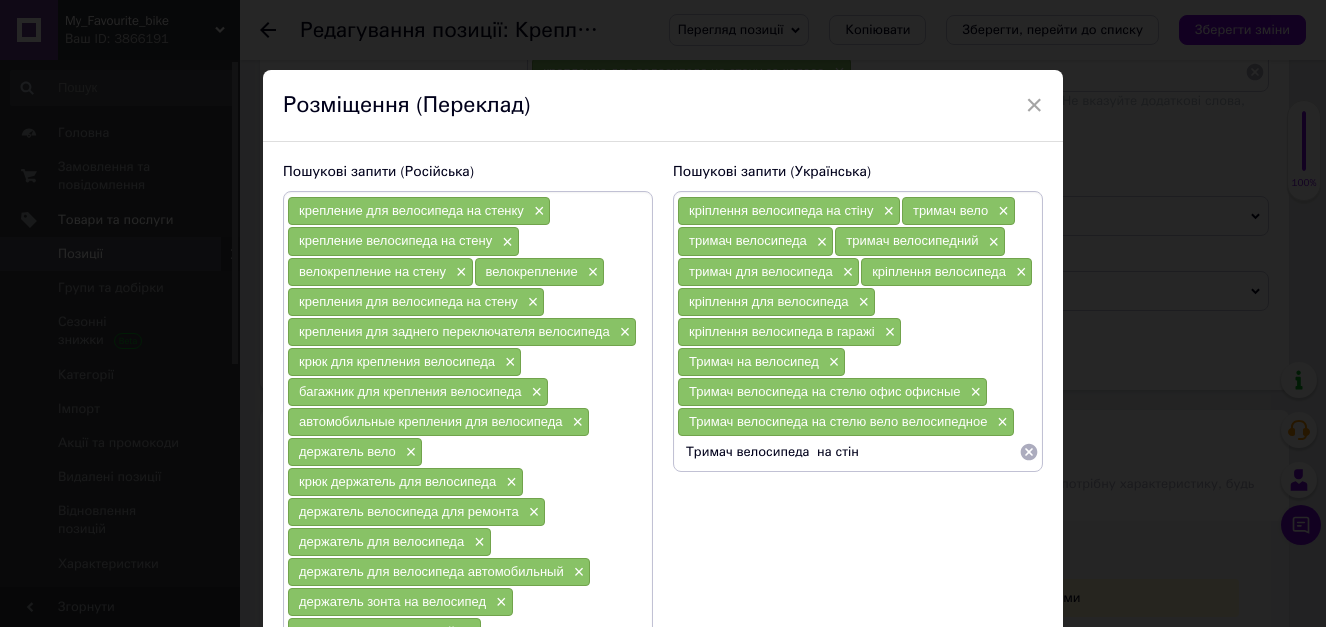 type on "Тримач велосипеда  на стіну" 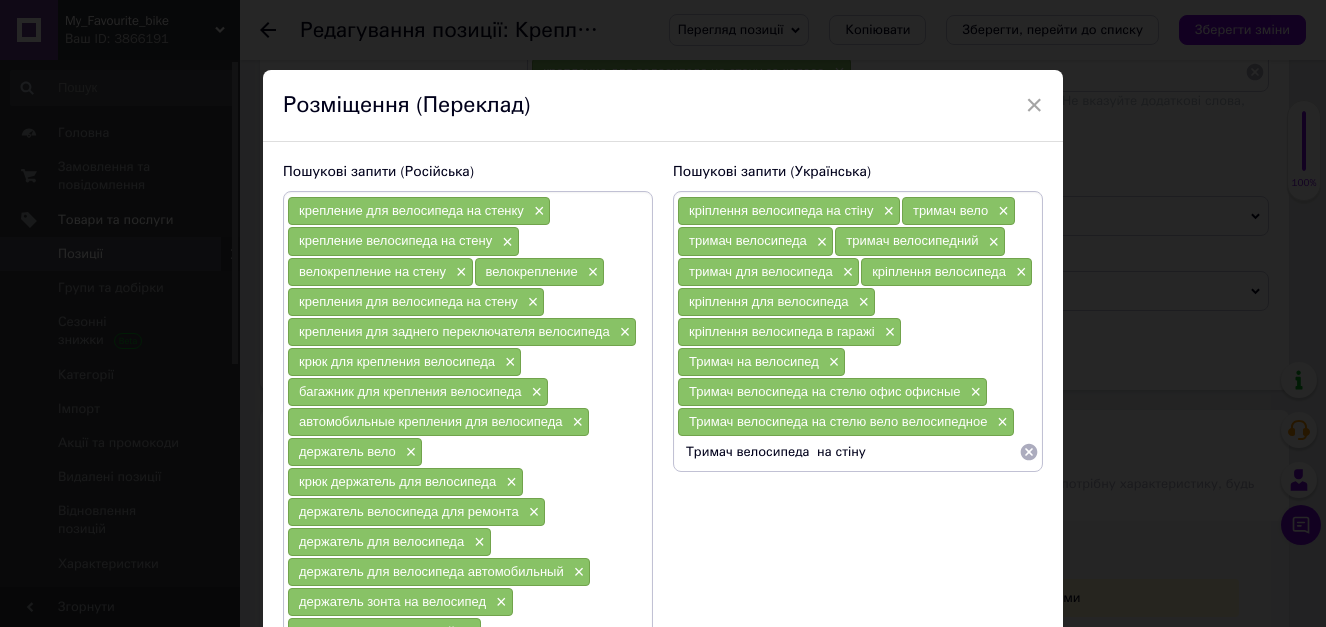type 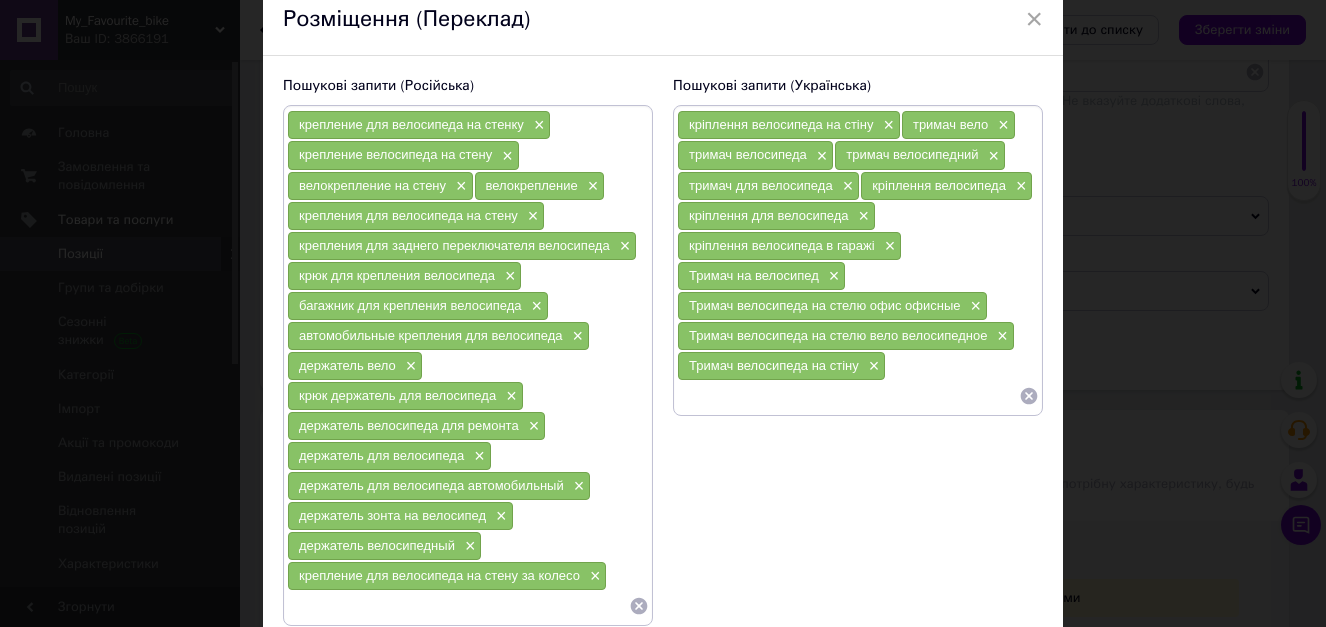 scroll, scrollTop: 251, scrollLeft: 0, axis: vertical 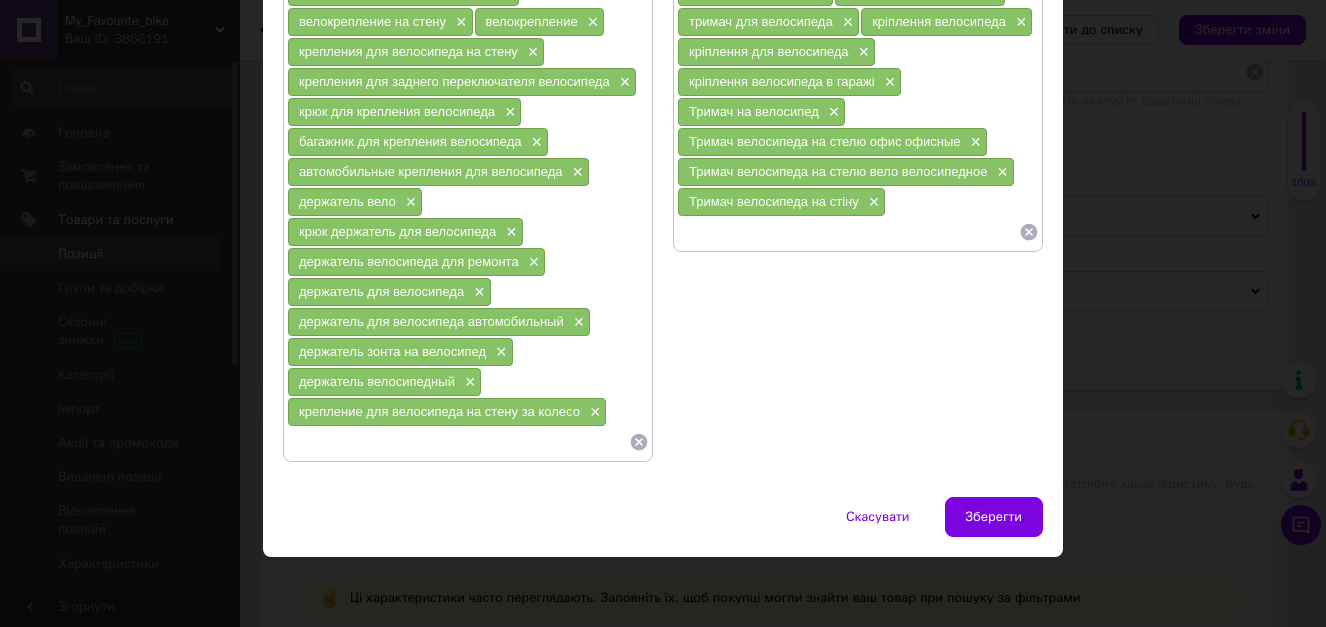 click at bounding box center [458, 442] 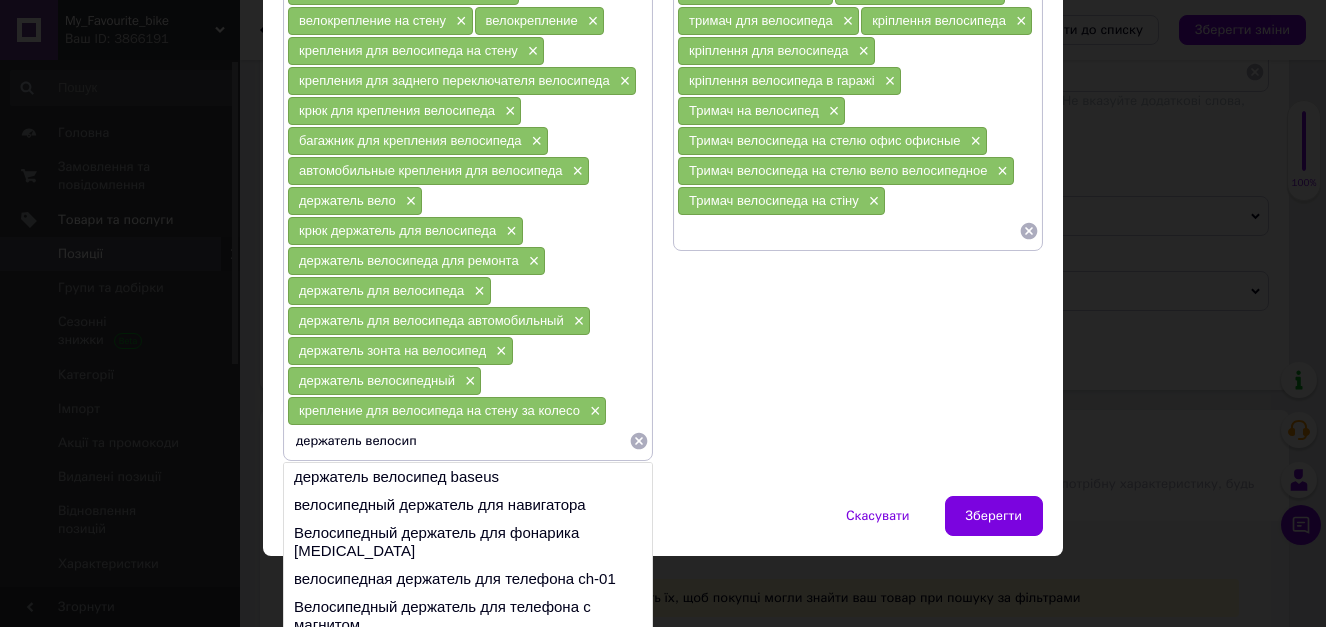 drag, startPoint x: 292, startPoint y: 442, endPoint x: 438, endPoint y: 451, distance: 146.27713 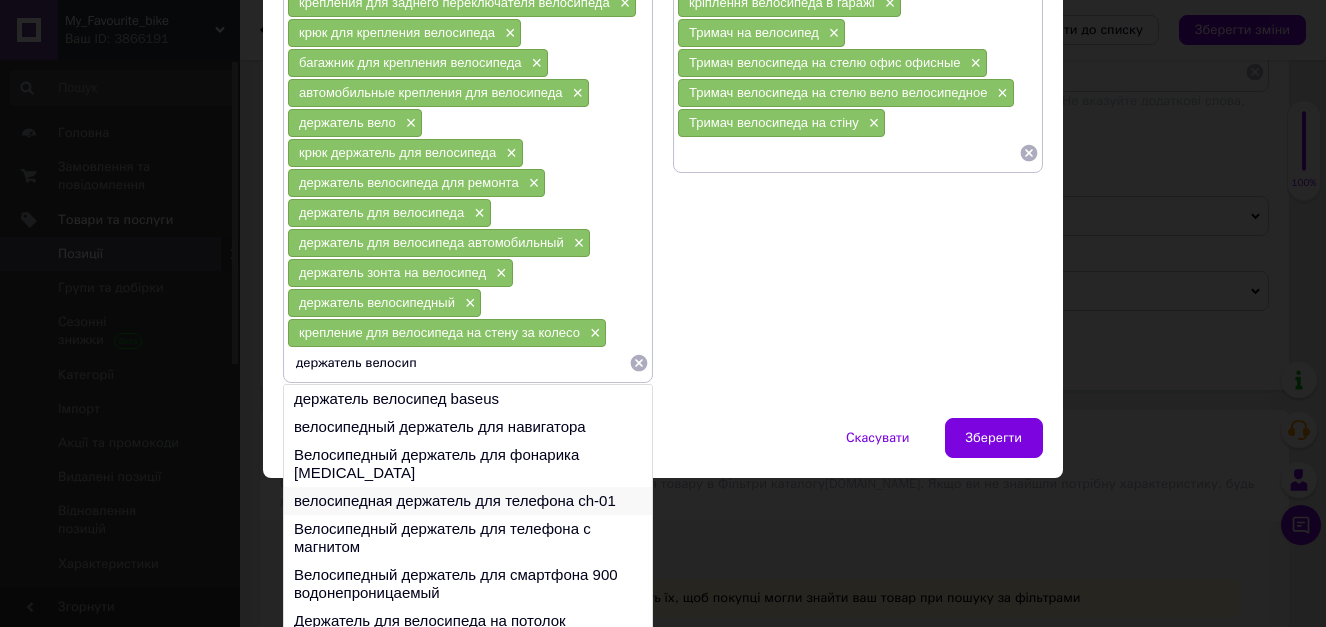 scroll, scrollTop: 339, scrollLeft: 0, axis: vertical 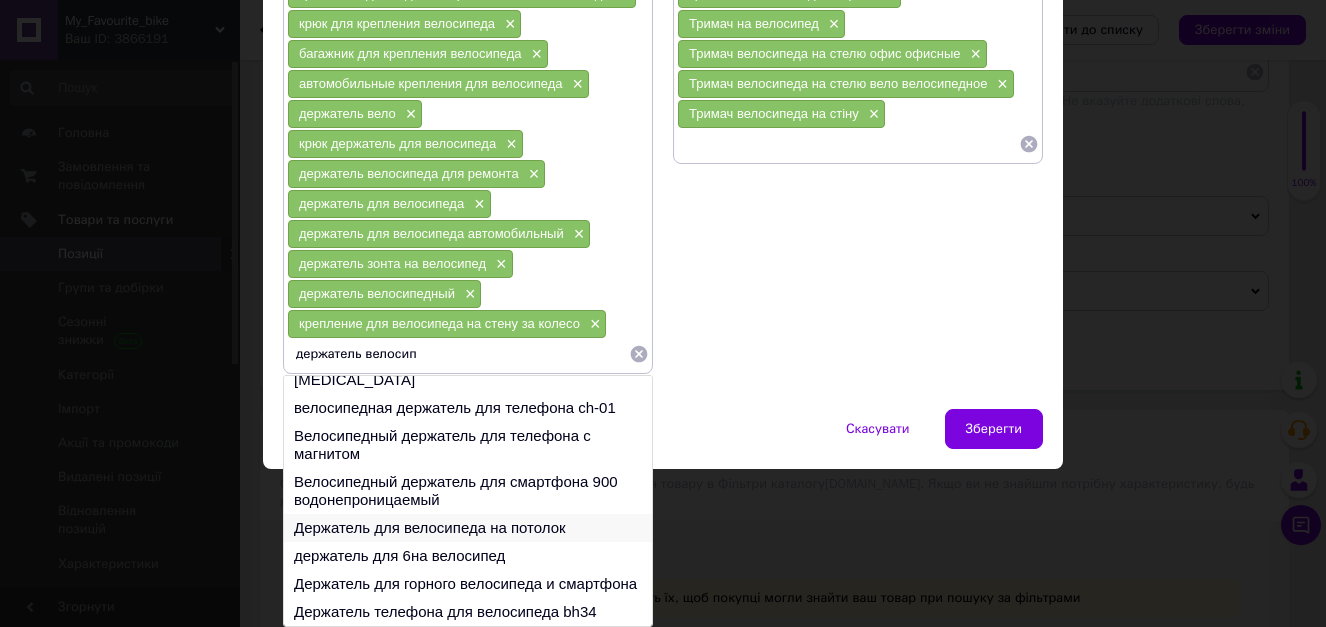 type on "держатель велосип" 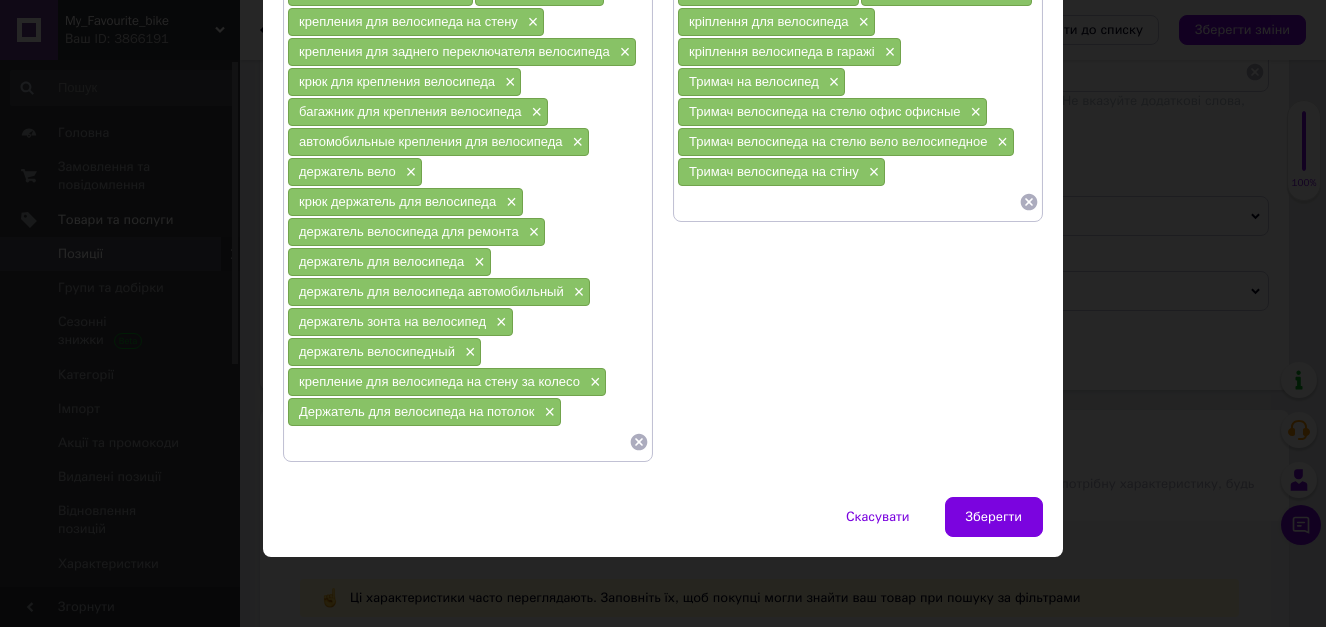 scroll, scrollTop: 282, scrollLeft: 0, axis: vertical 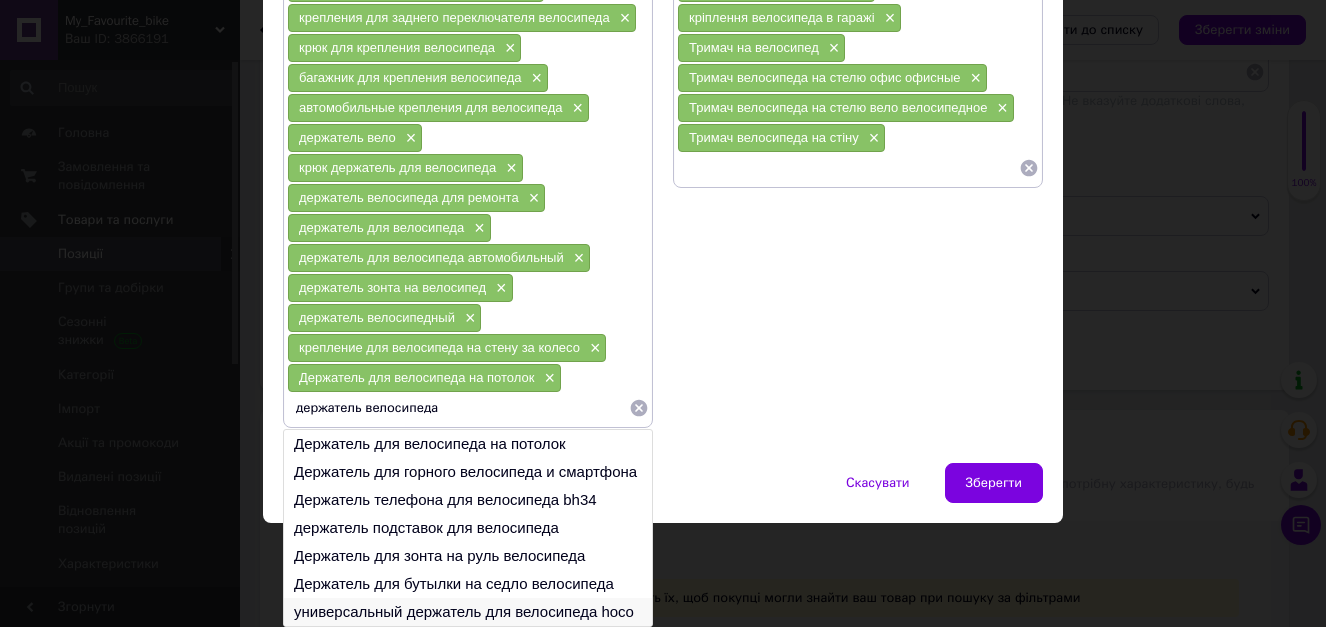 type on "держатель велосипеда" 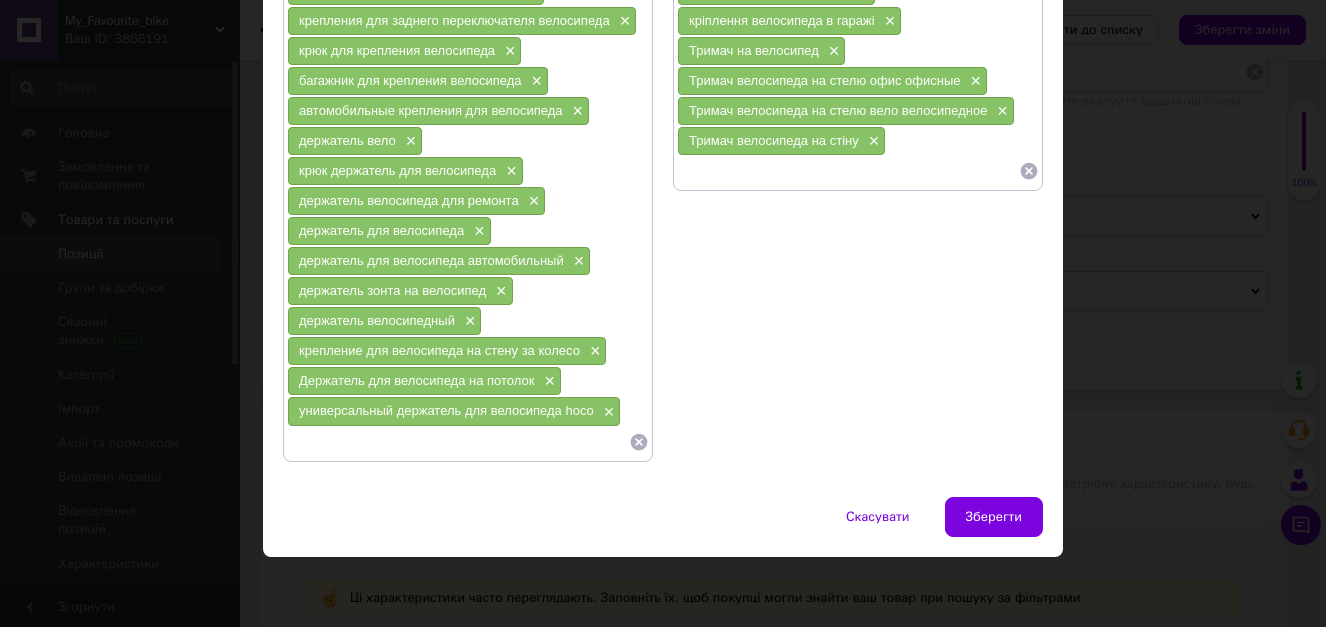scroll, scrollTop: 312, scrollLeft: 0, axis: vertical 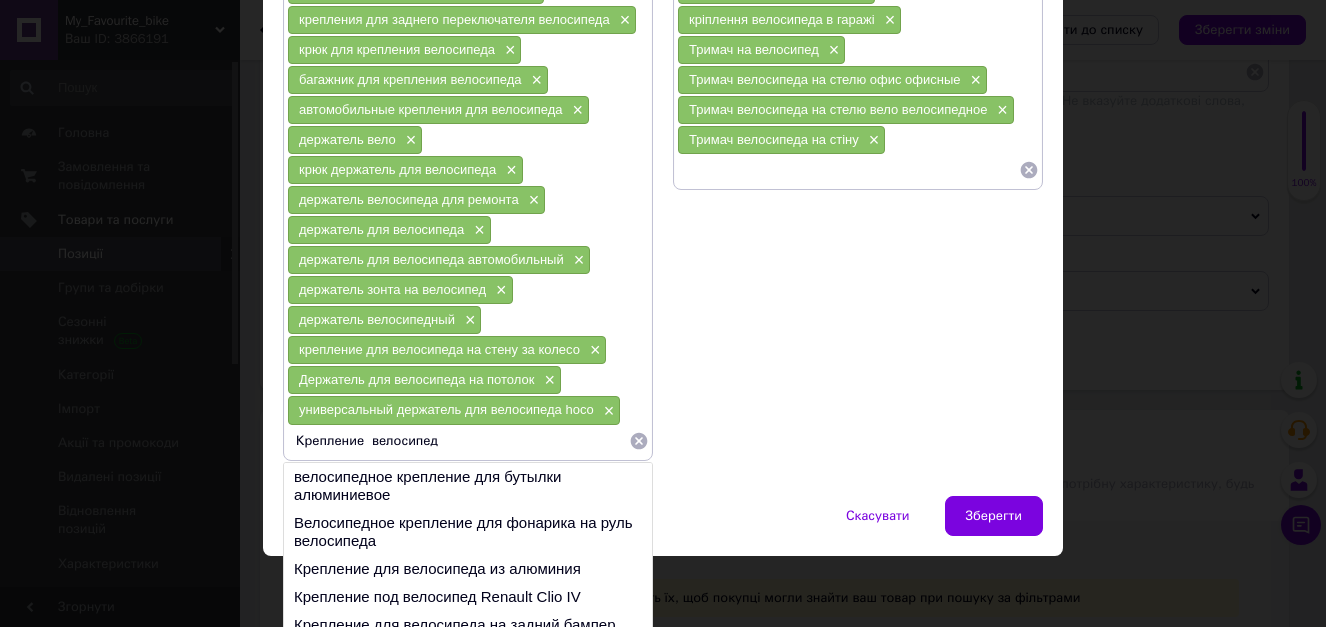 drag, startPoint x: 288, startPoint y: 445, endPoint x: 430, endPoint y: 446, distance: 142.00352 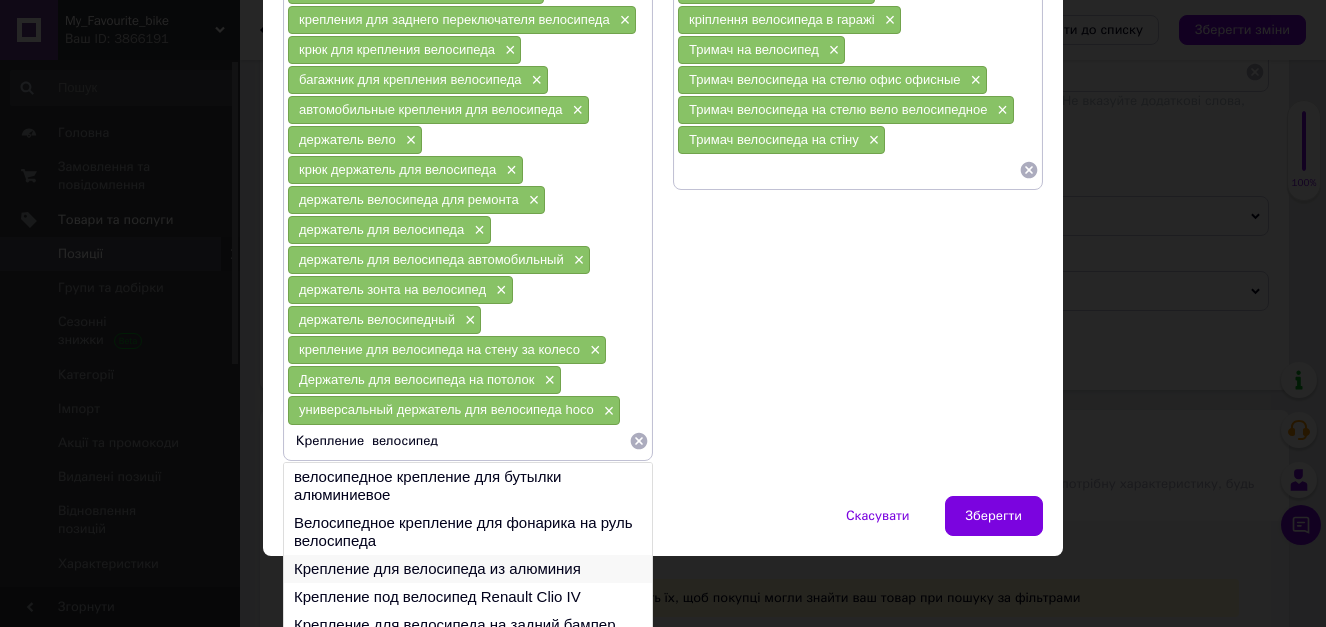 type on "Крепление  велосипед" 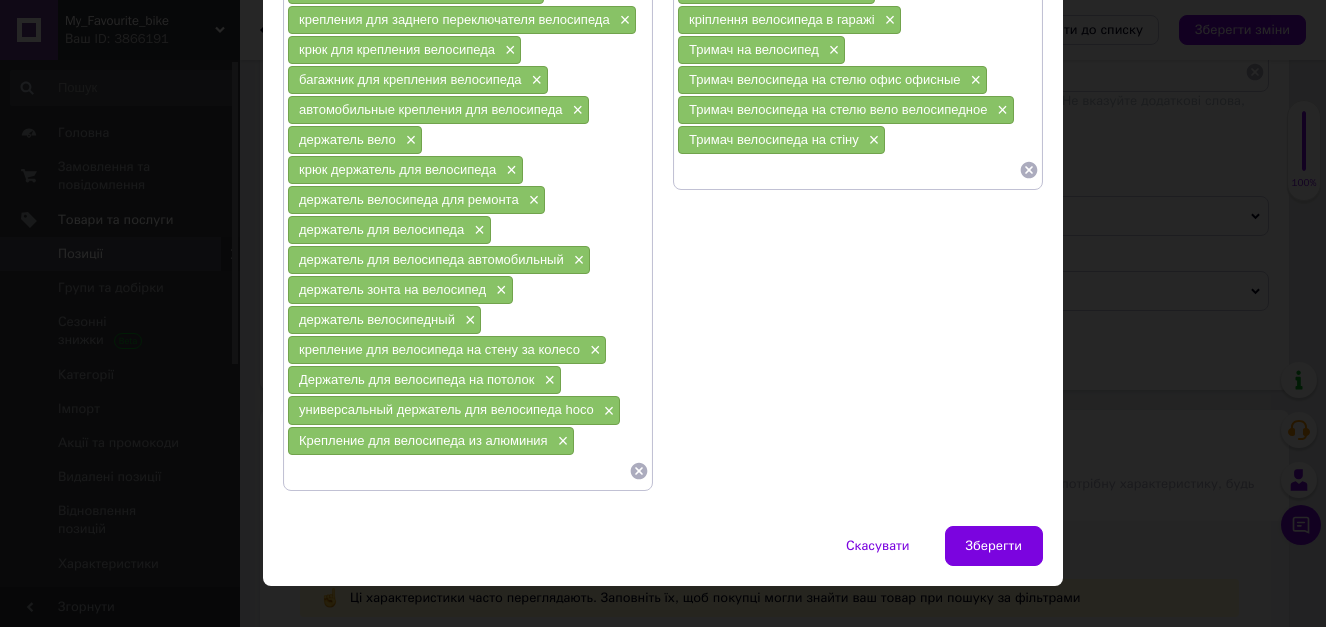 click at bounding box center (458, 471) 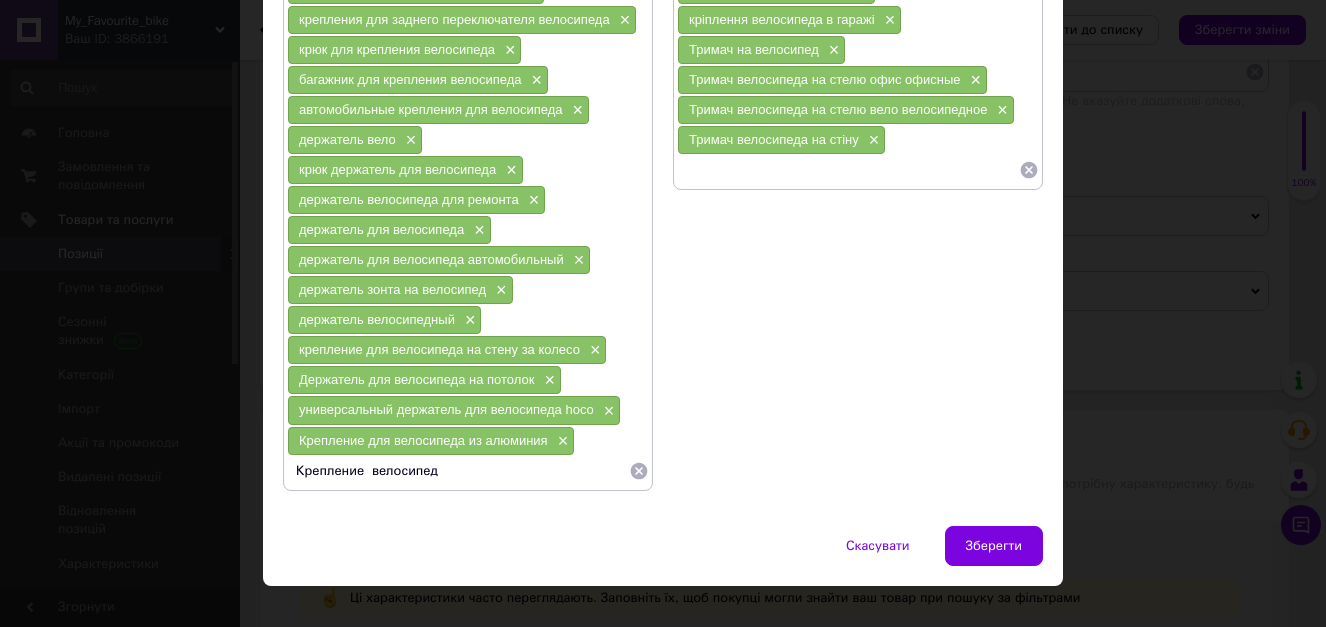 scroll, scrollTop: 342, scrollLeft: 0, axis: vertical 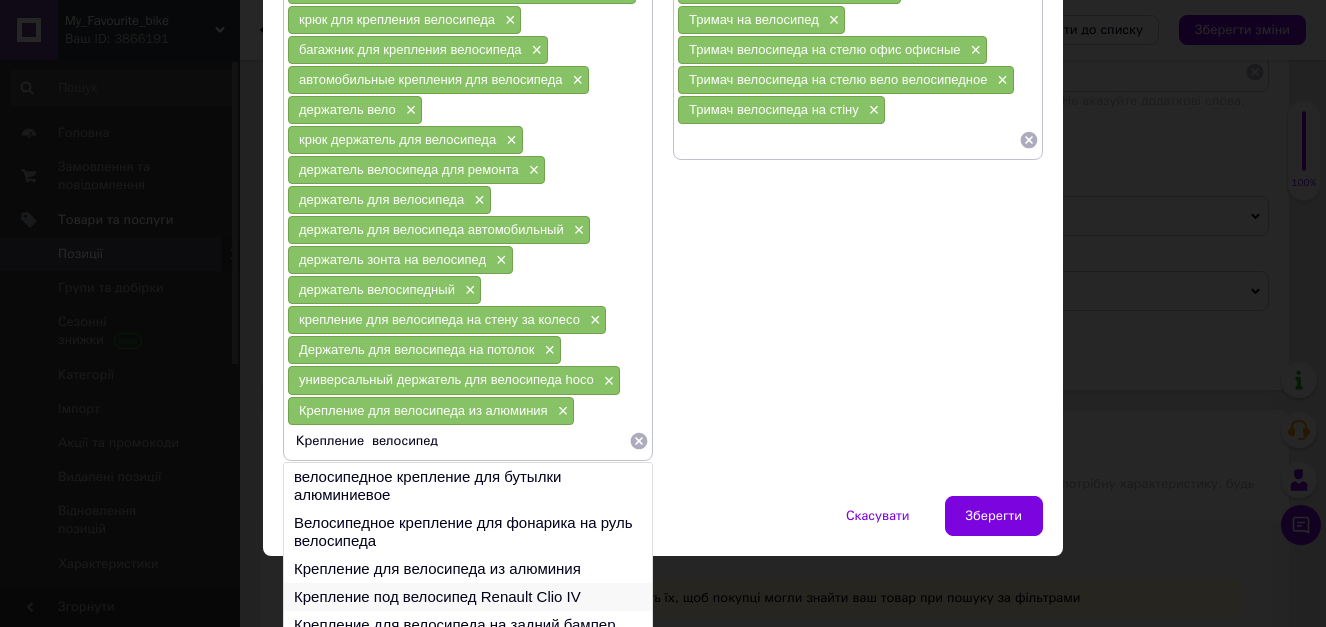 type on "Крепление  велосипед" 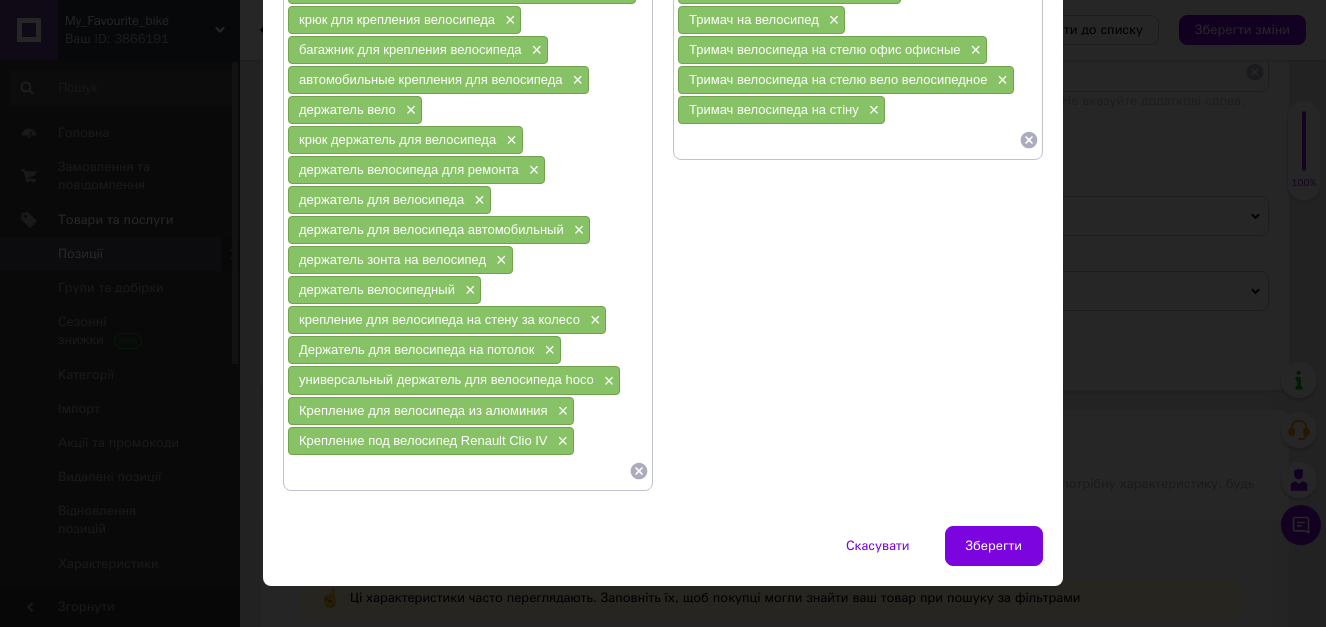 click at bounding box center (458, 471) 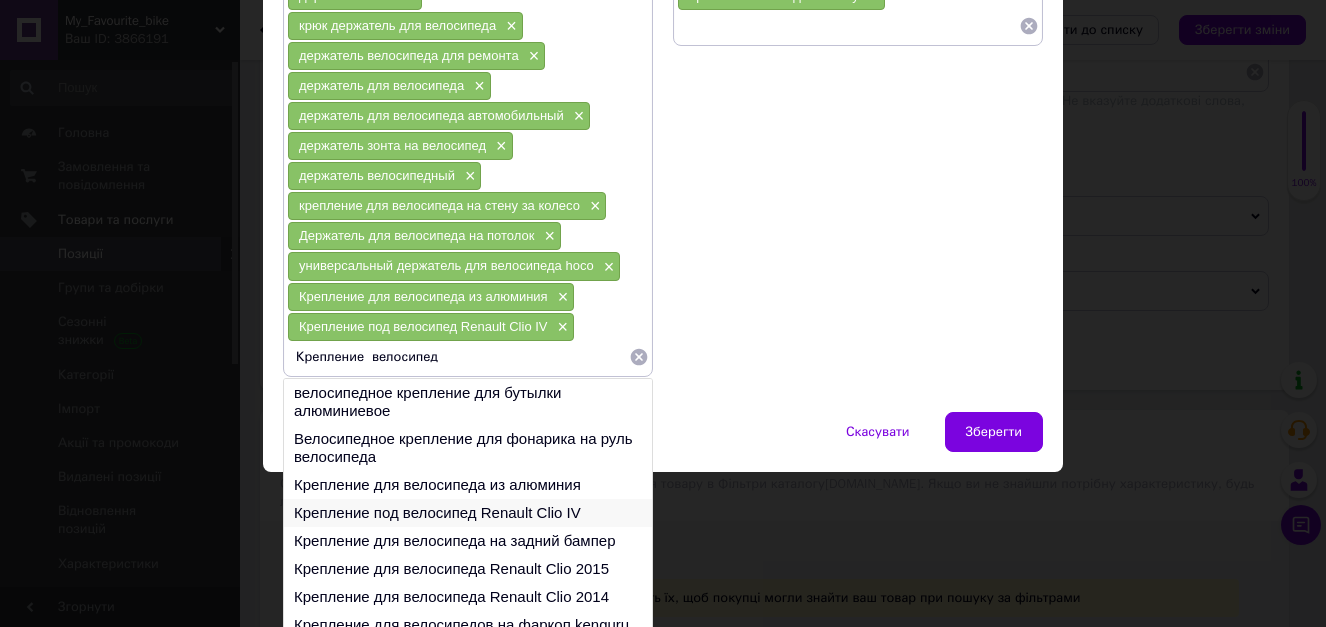 scroll, scrollTop: 460, scrollLeft: 0, axis: vertical 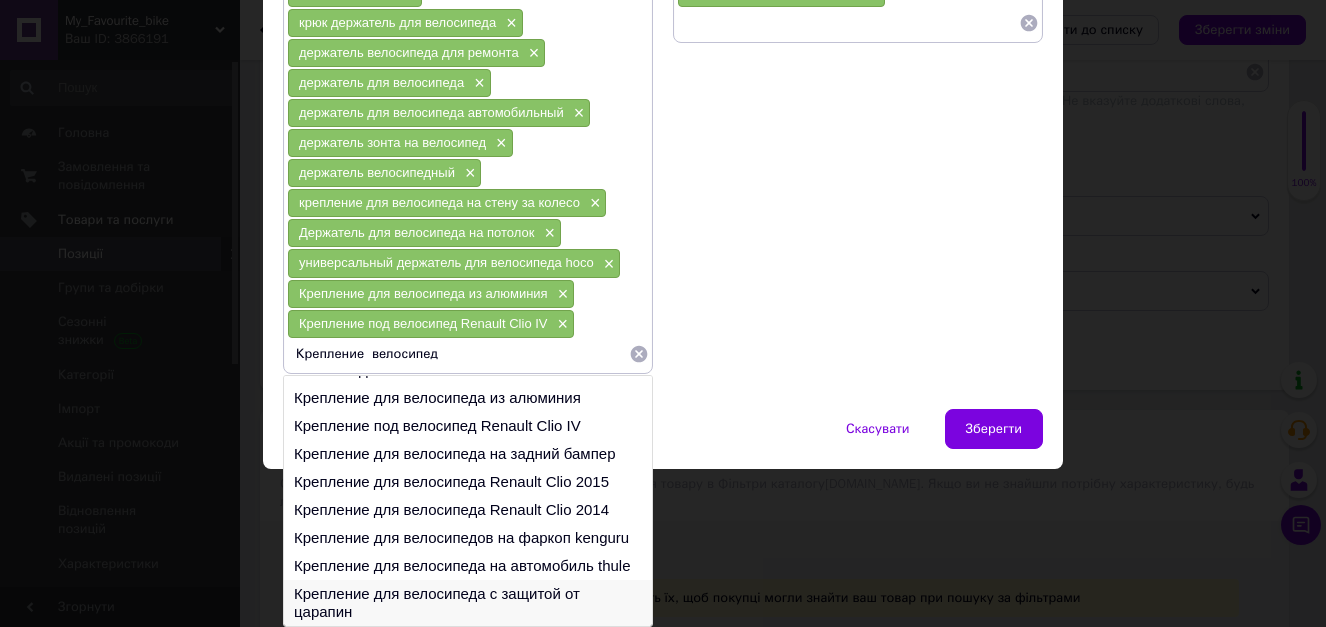 type on "Крепление  велосипед" 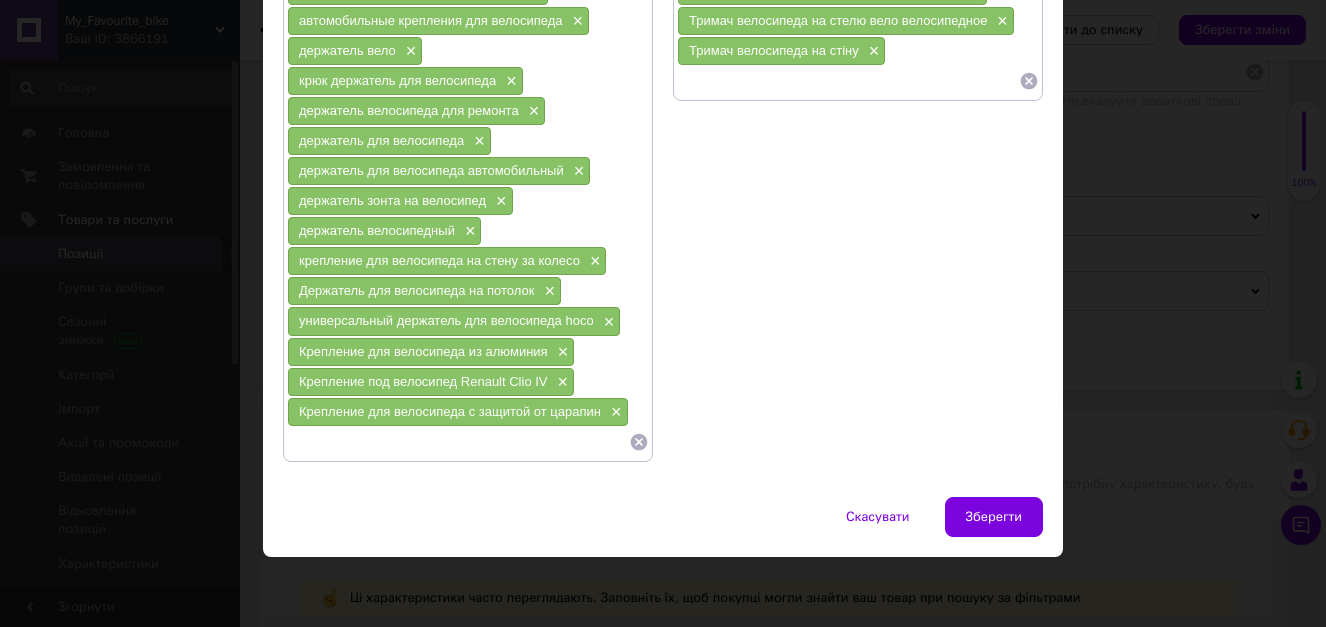 scroll, scrollTop: 402, scrollLeft: 0, axis: vertical 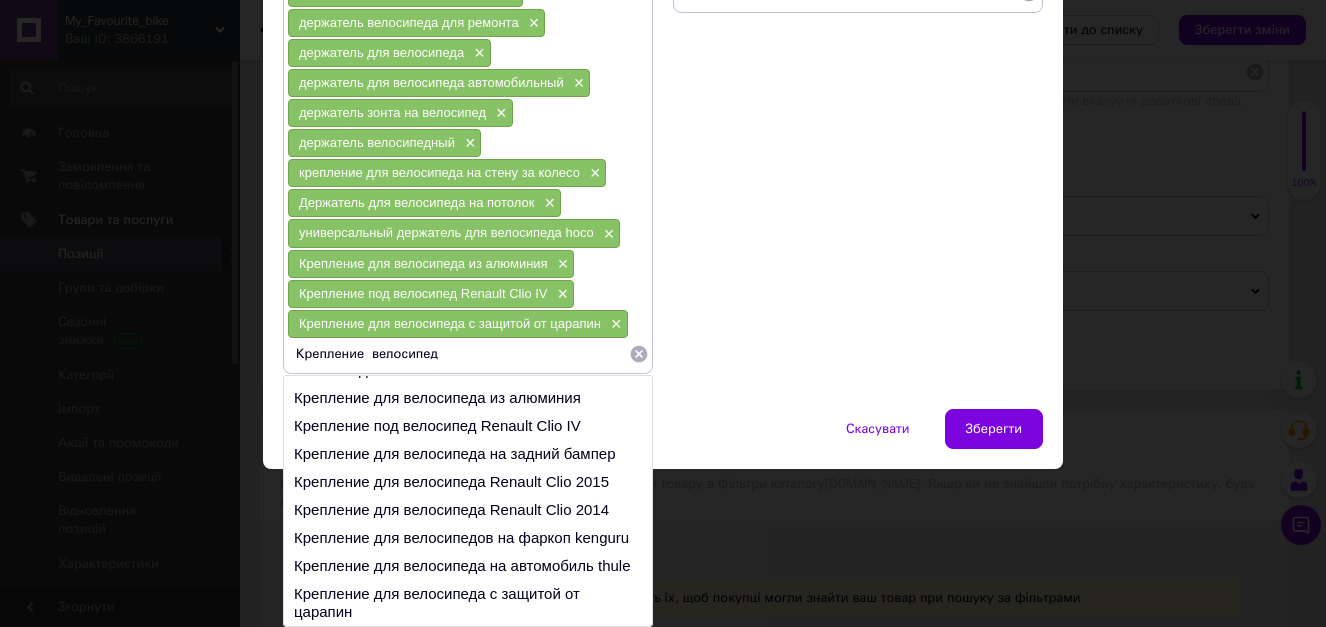 click on "Крепление  велосипед" at bounding box center (458, 354) 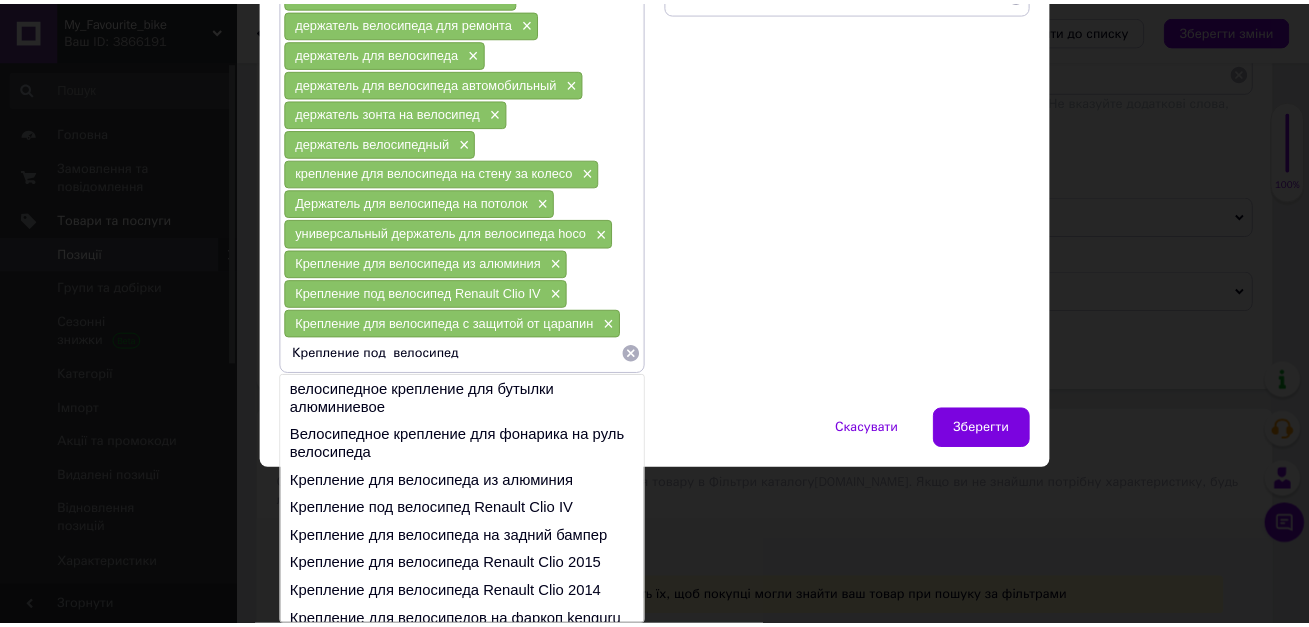 scroll, scrollTop: 402, scrollLeft: 0, axis: vertical 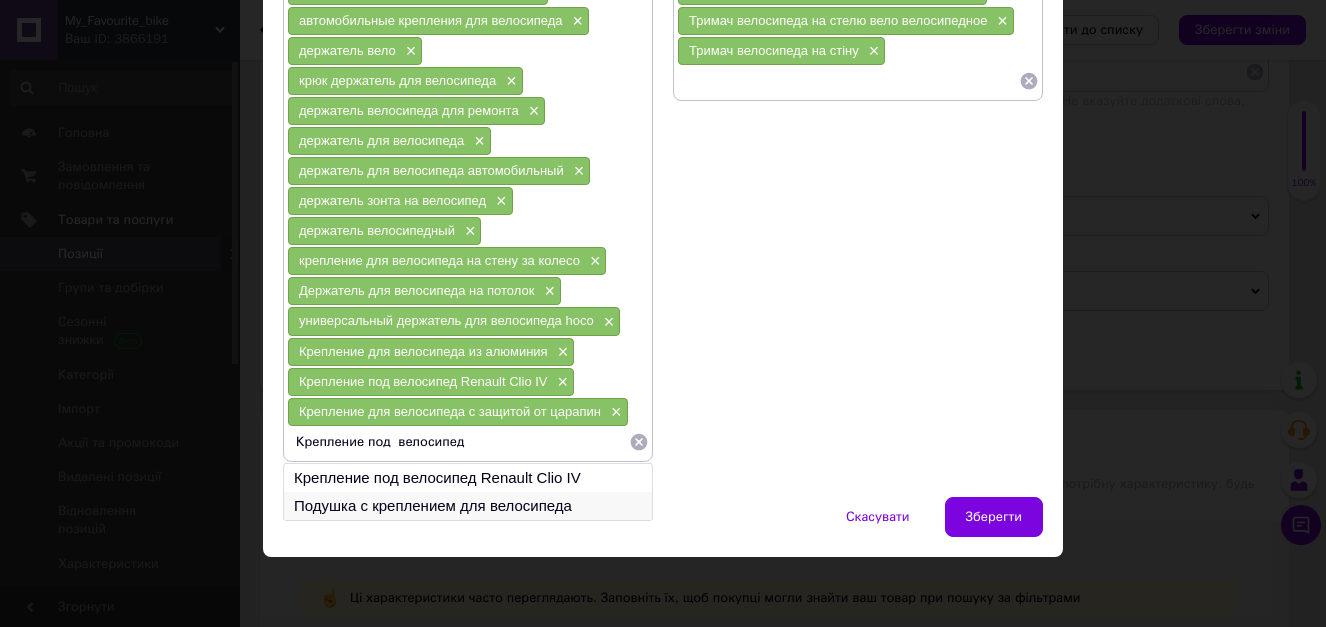 type on "Крепление под  велосипед" 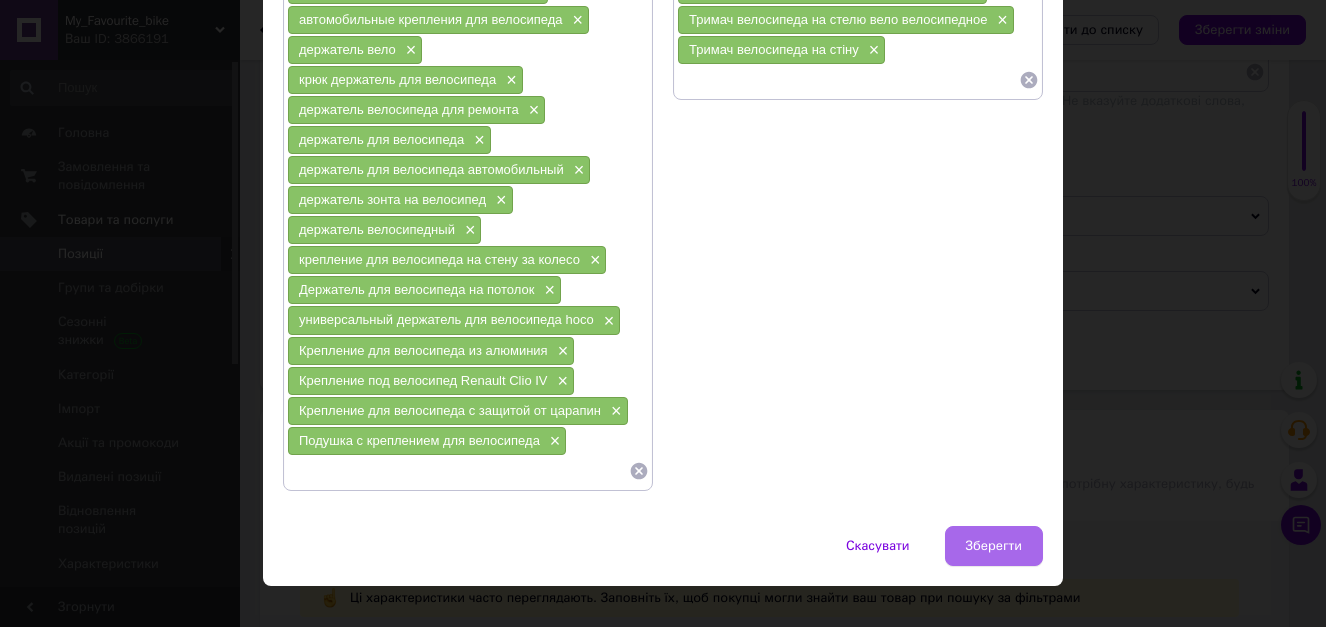 click on "Зберегти" at bounding box center (994, 546) 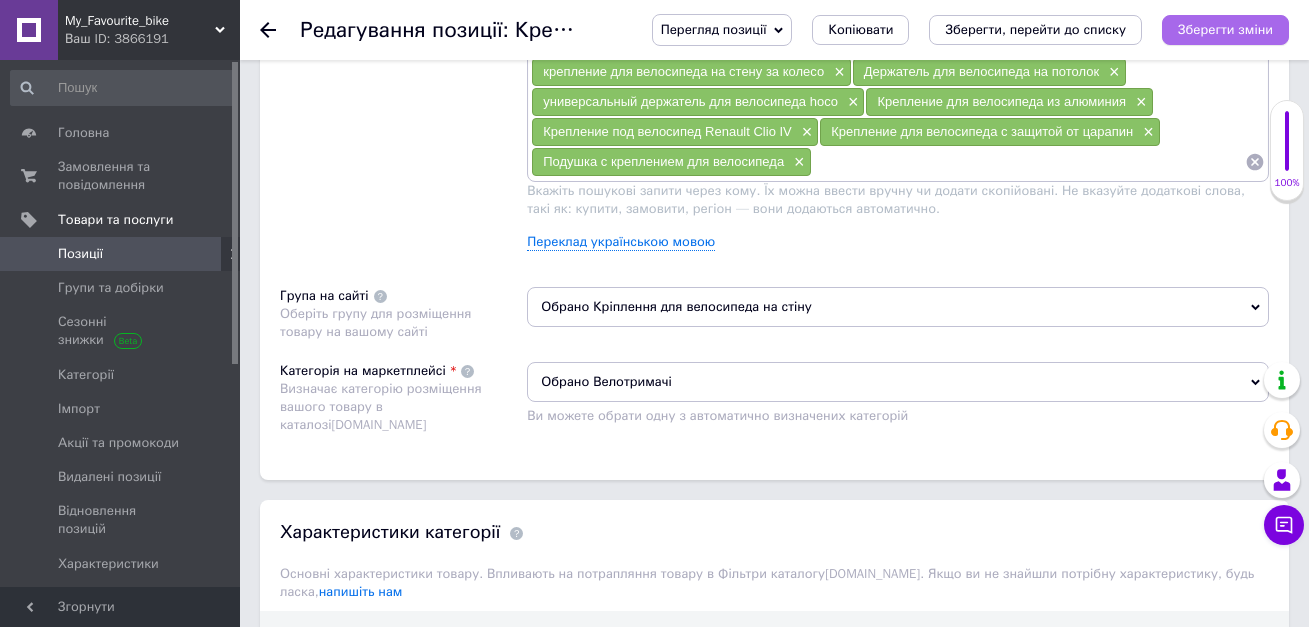 click on "Зберегти зміни" at bounding box center [1225, 29] 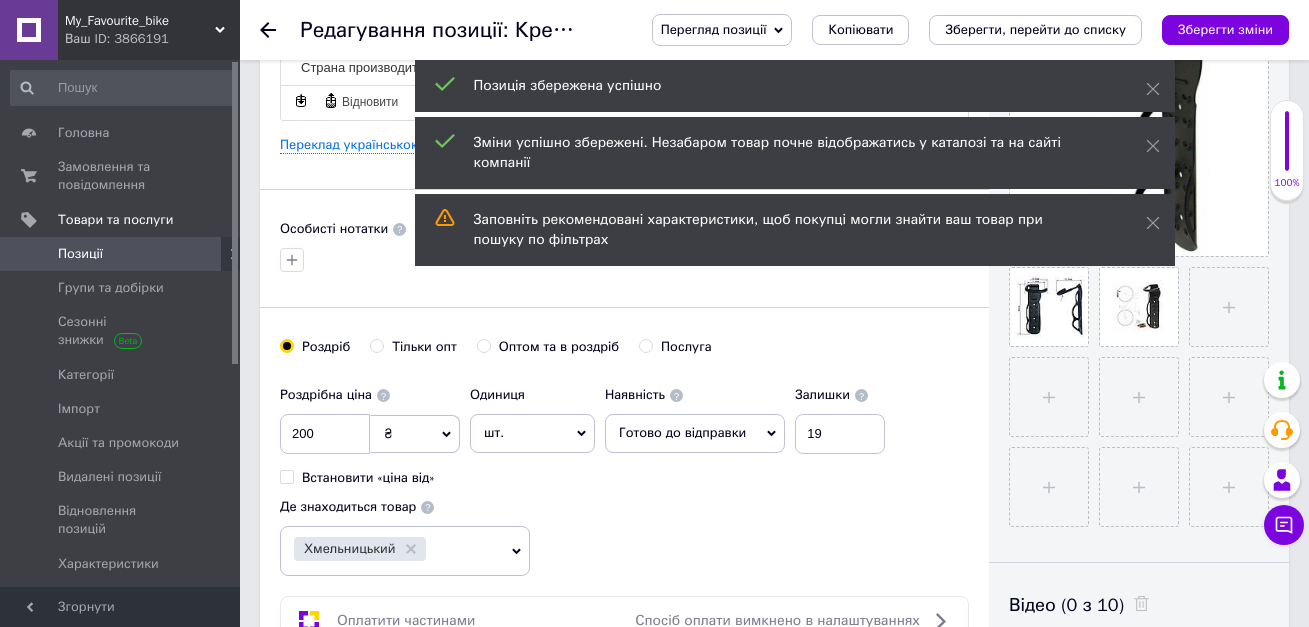 scroll, scrollTop: 0, scrollLeft: 0, axis: both 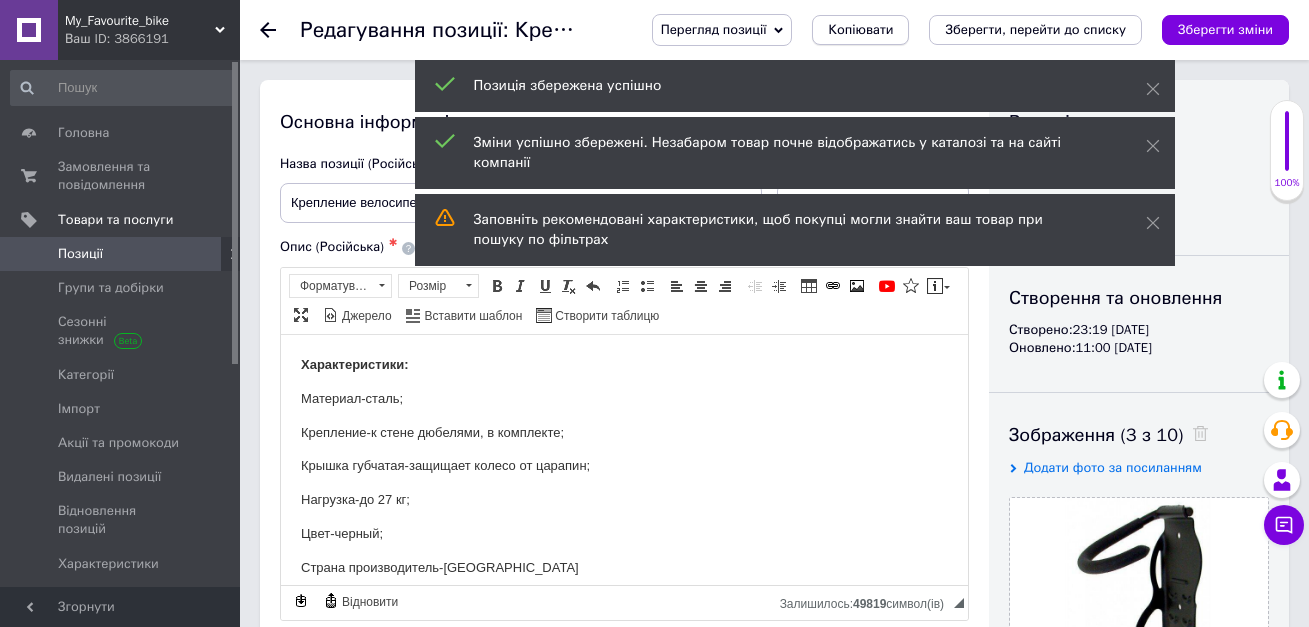 click on "Копіювати" at bounding box center (860, 30) 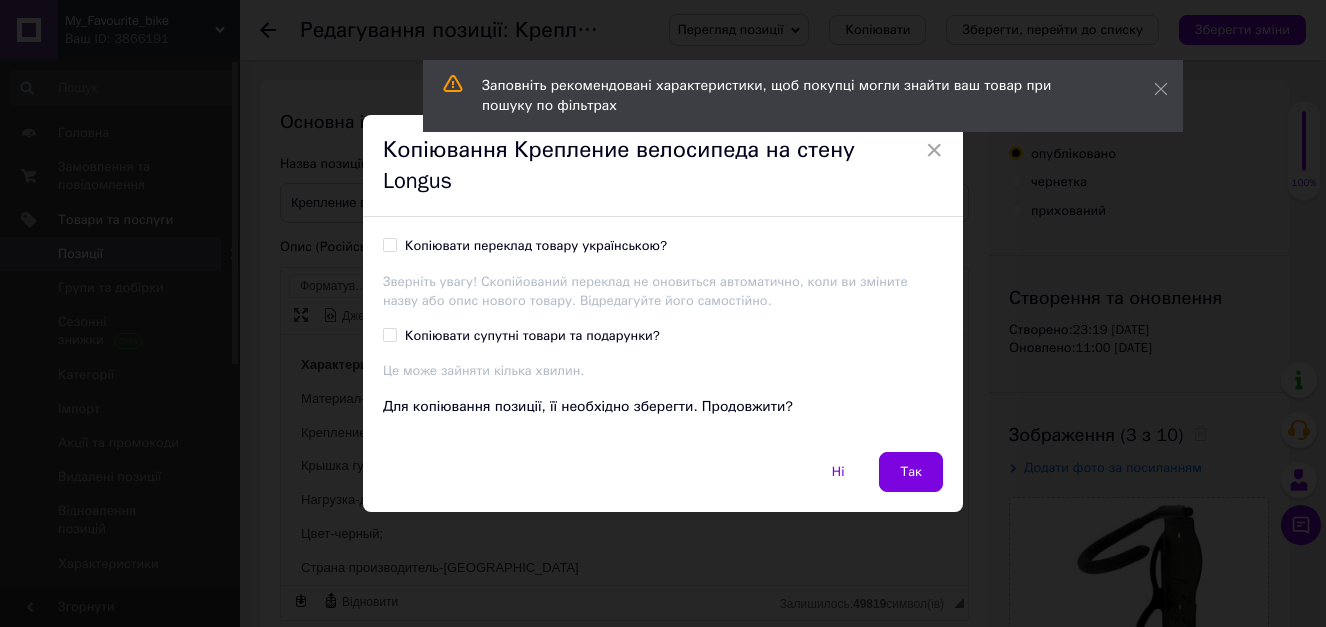 click on "Копіювати переклад товару українською?" at bounding box center (389, 244) 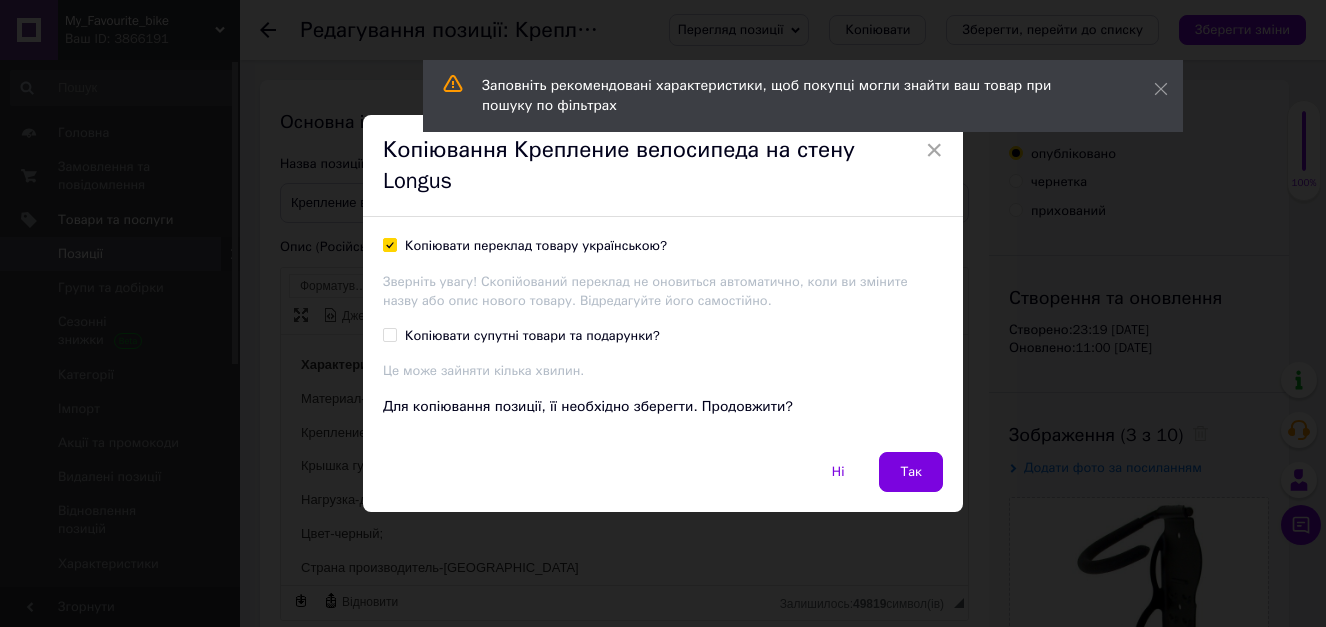 checkbox on "true" 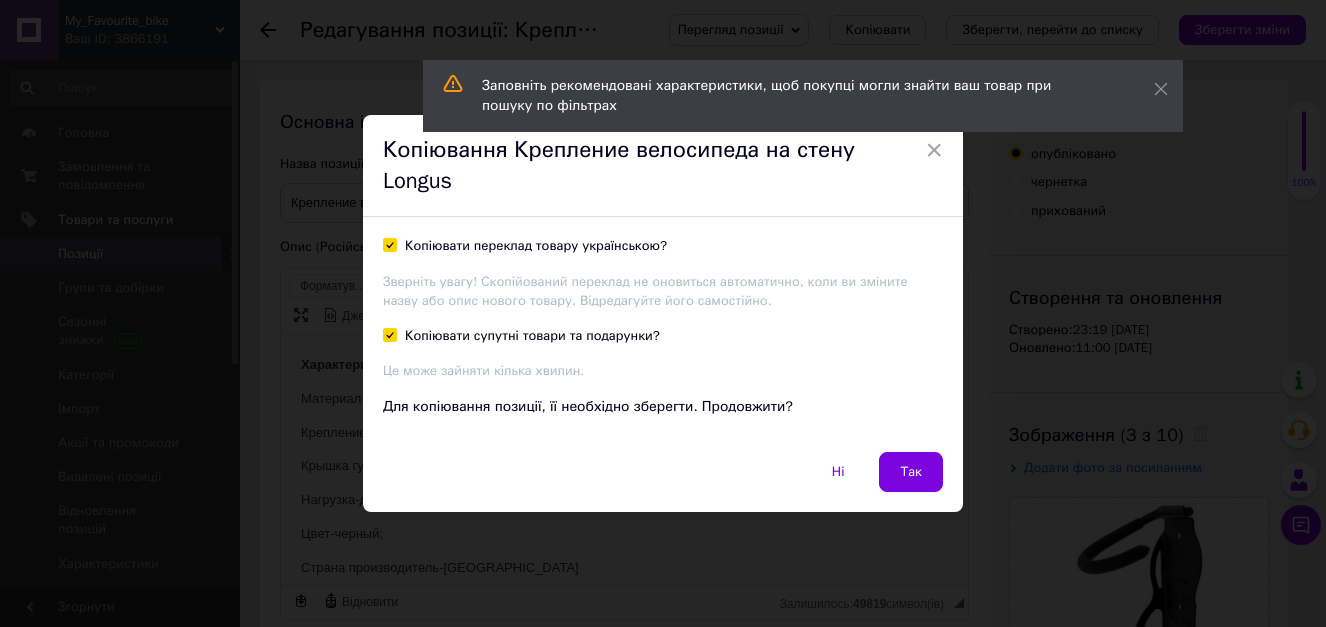checkbox on "true" 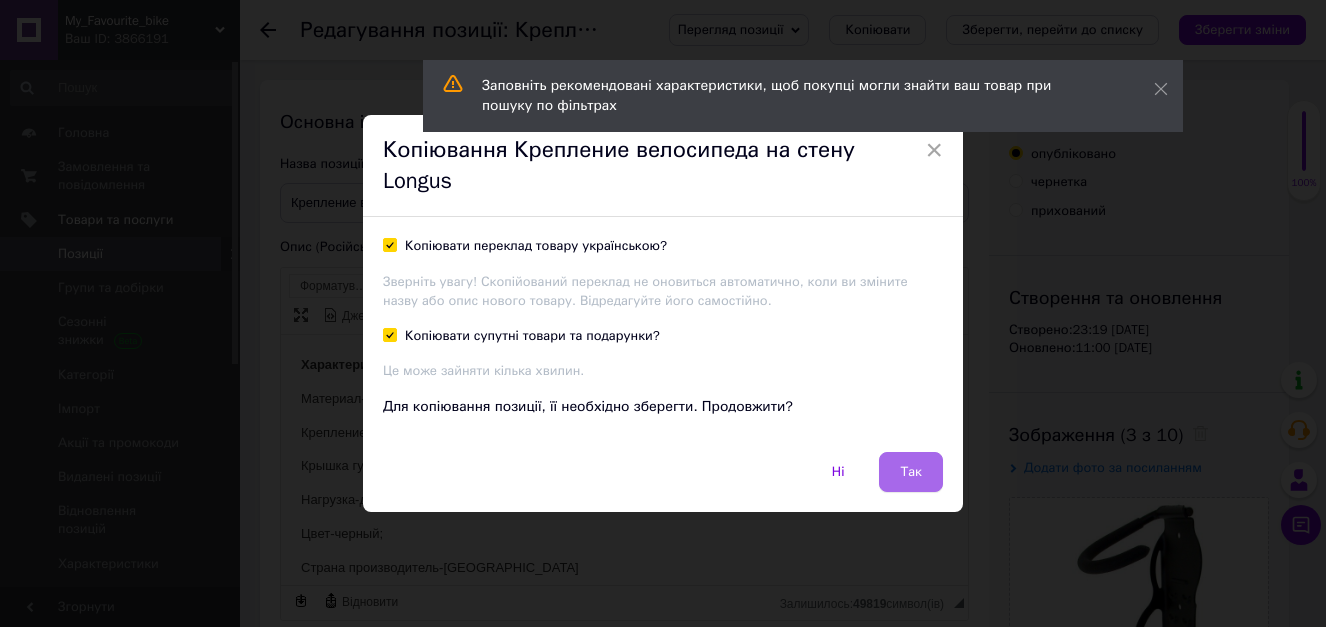 click on "Так" at bounding box center [911, 472] 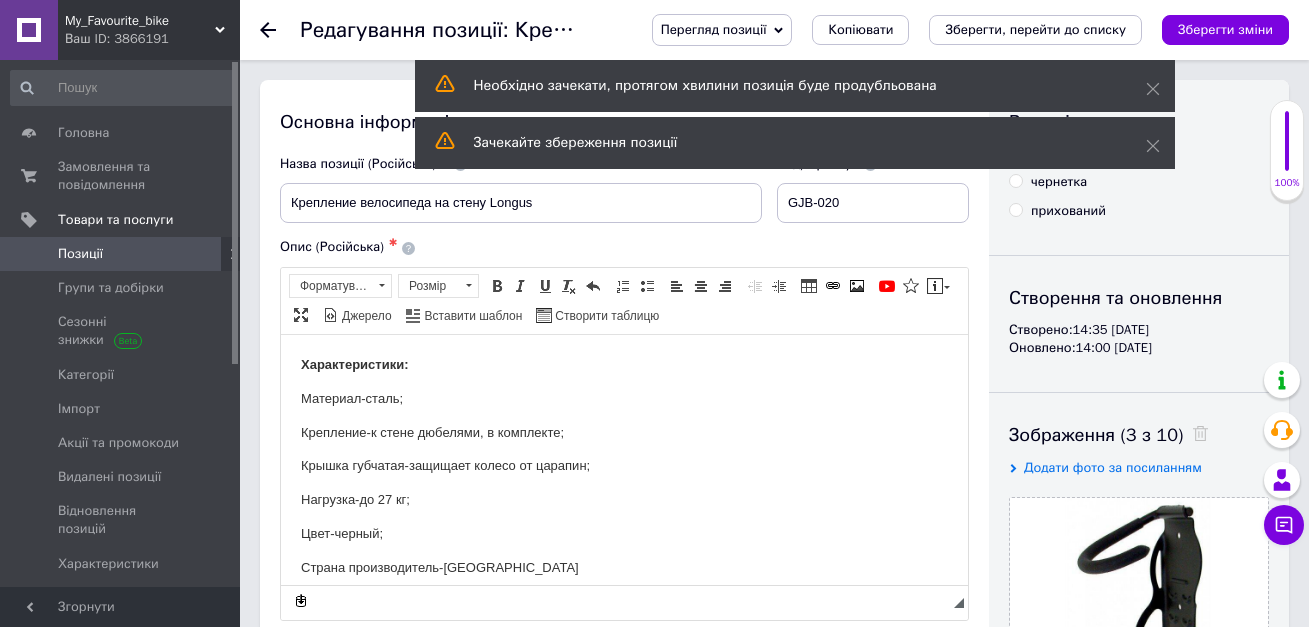 scroll, scrollTop: 0, scrollLeft: 0, axis: both 